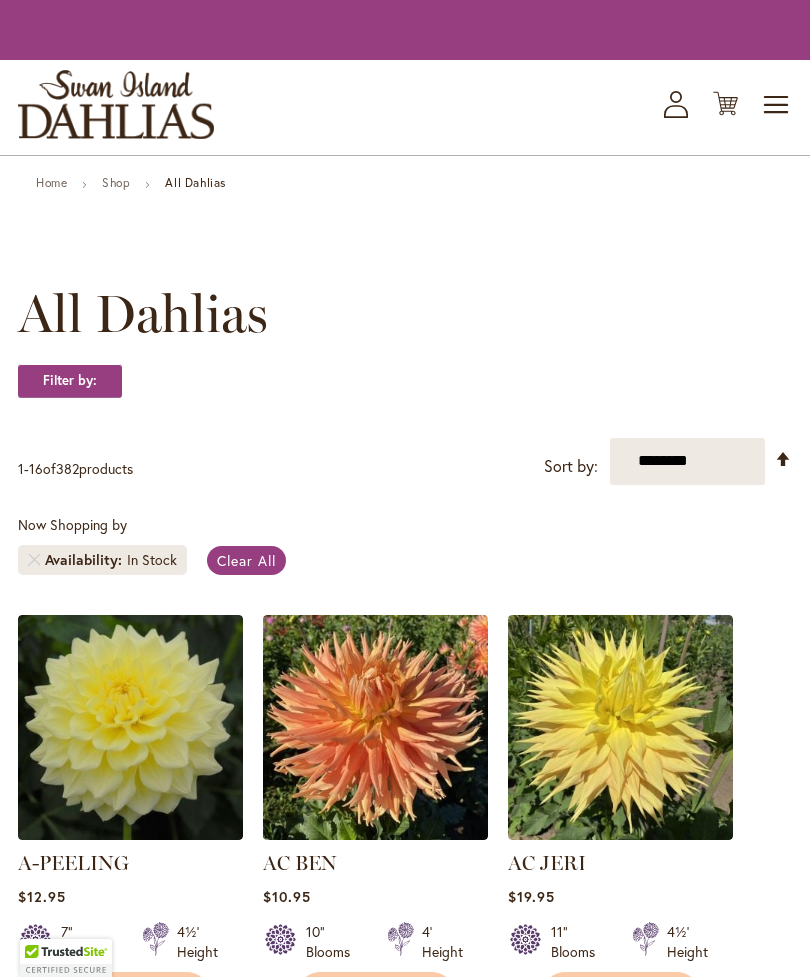 scroll, scrollTop: 0, scrollLeft: 0, axis: both 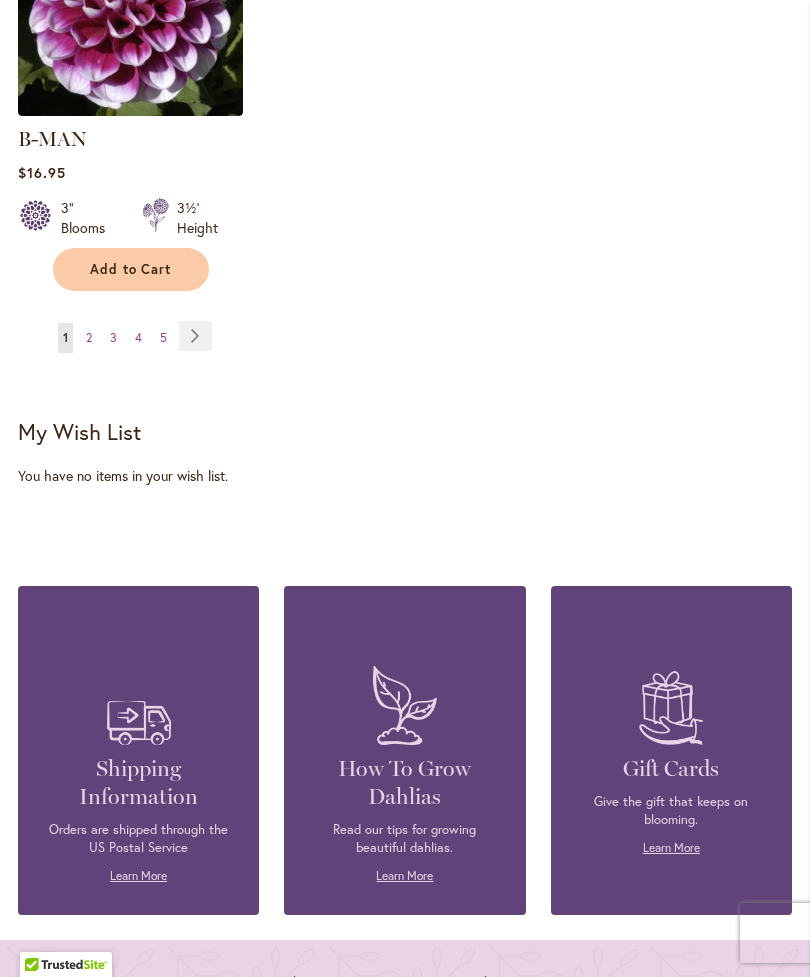 click on "Page
2" at bounding box center (89, 338) 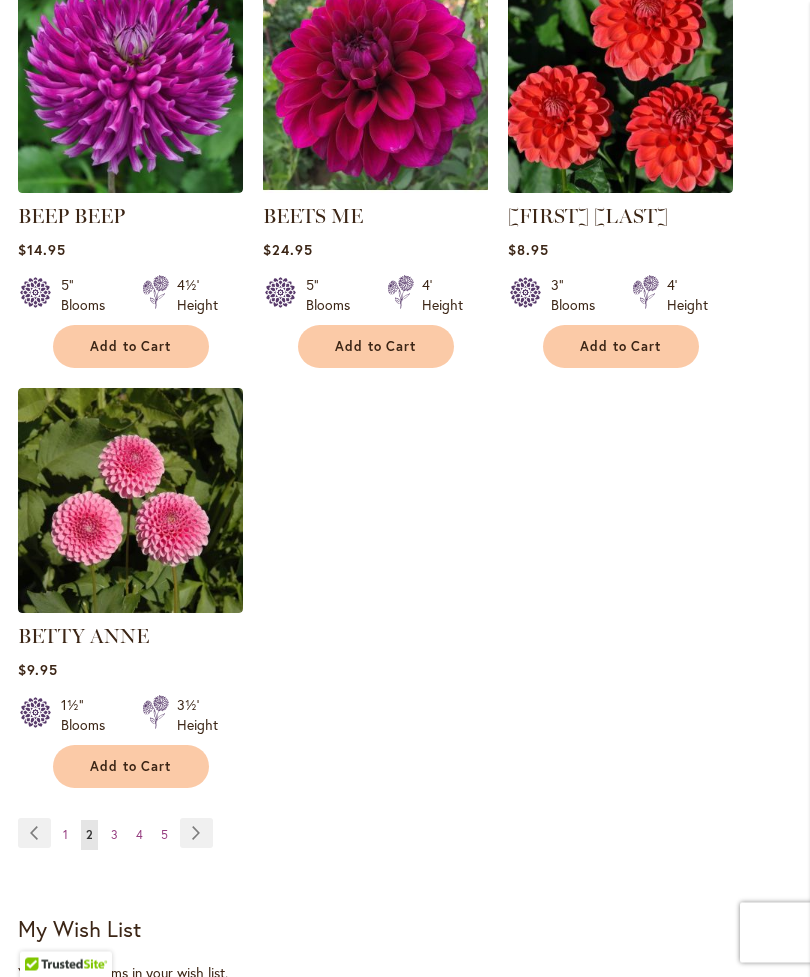 scroll, scrollTop: 2368, scrollLeft: 0, axis: vertical 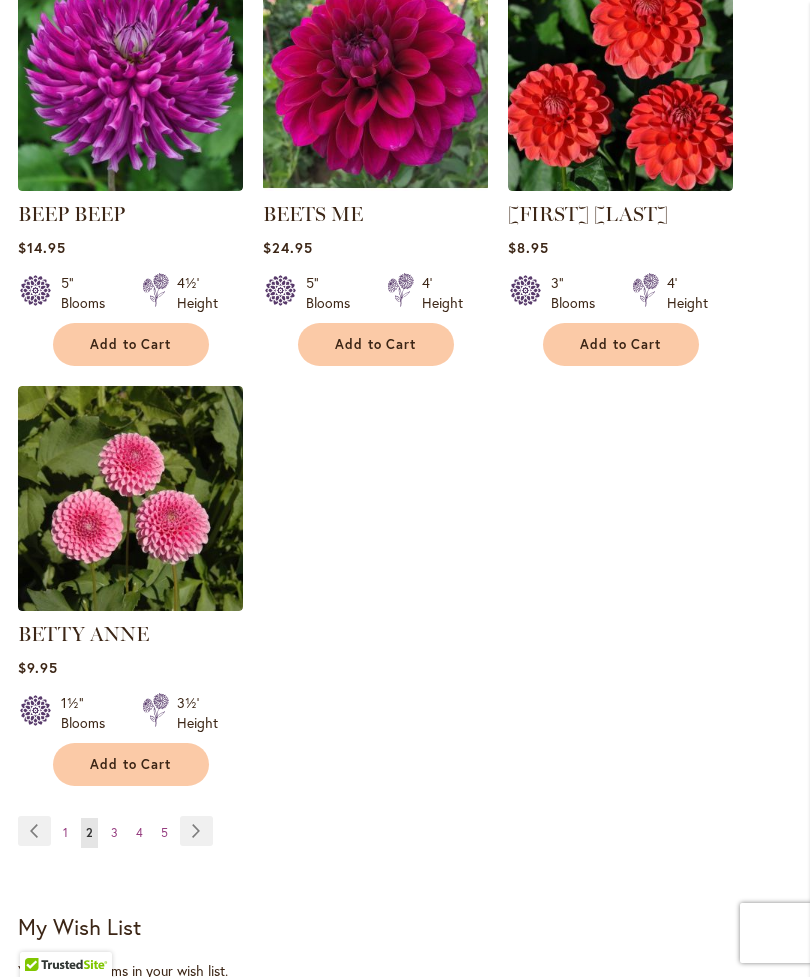 click on "Page
3" at bounding box center [114, 833] 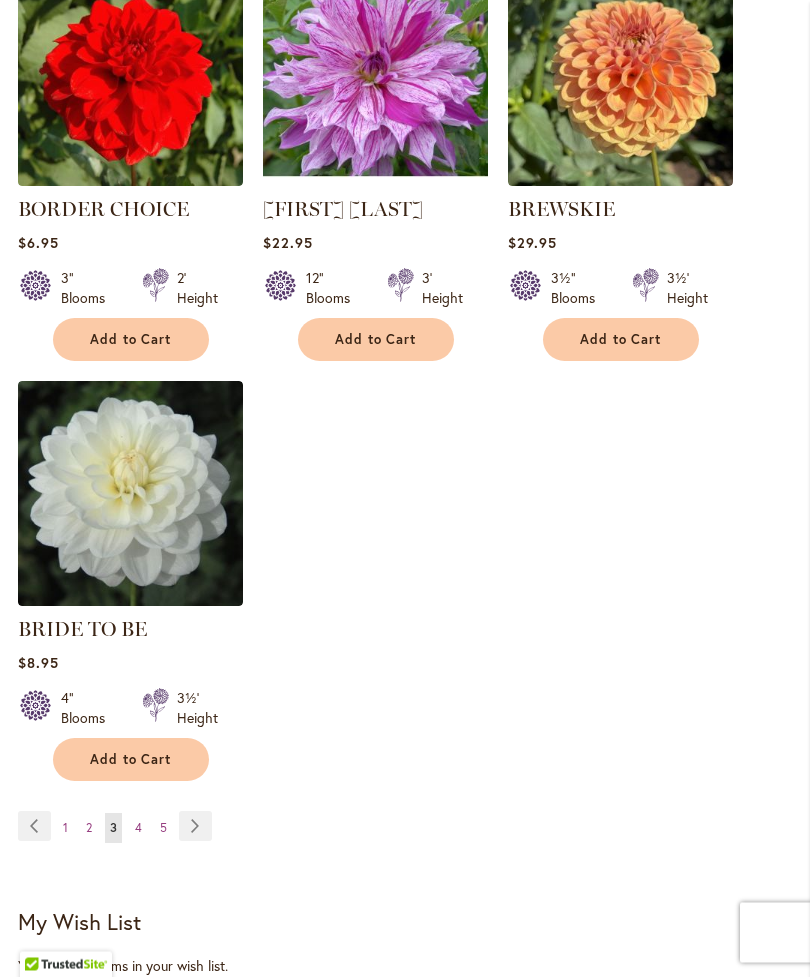 scroll, scrollTop: 2374, scrollLeft: 0, axis: vertical 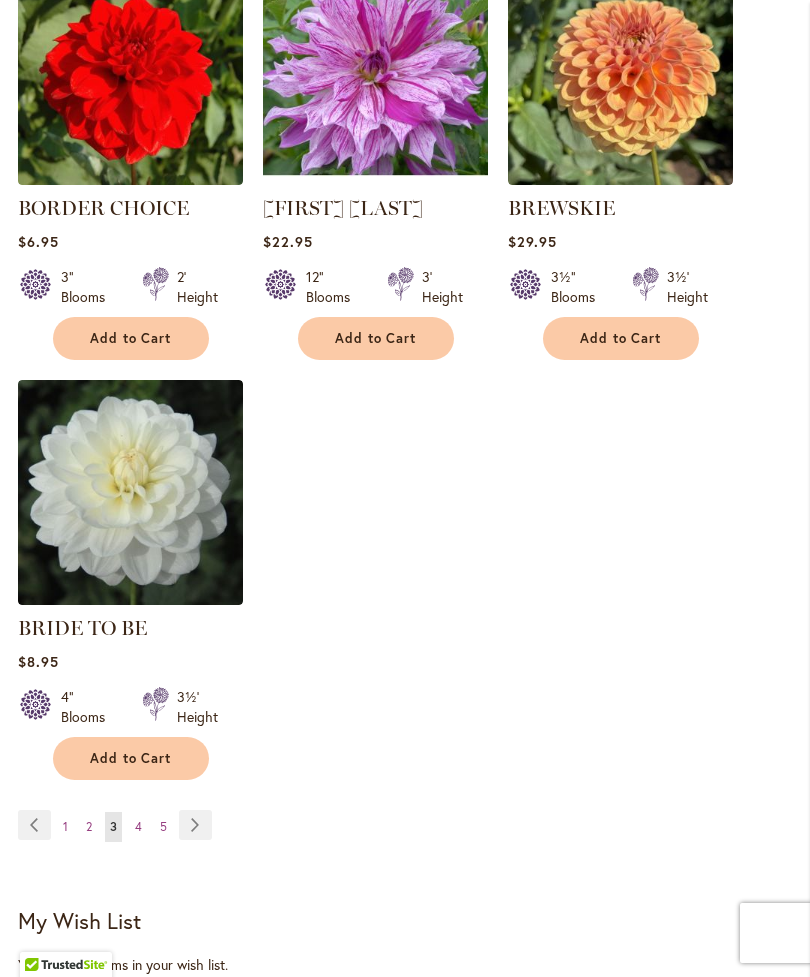 click on "Page
4" at bounding box center (138, 827) 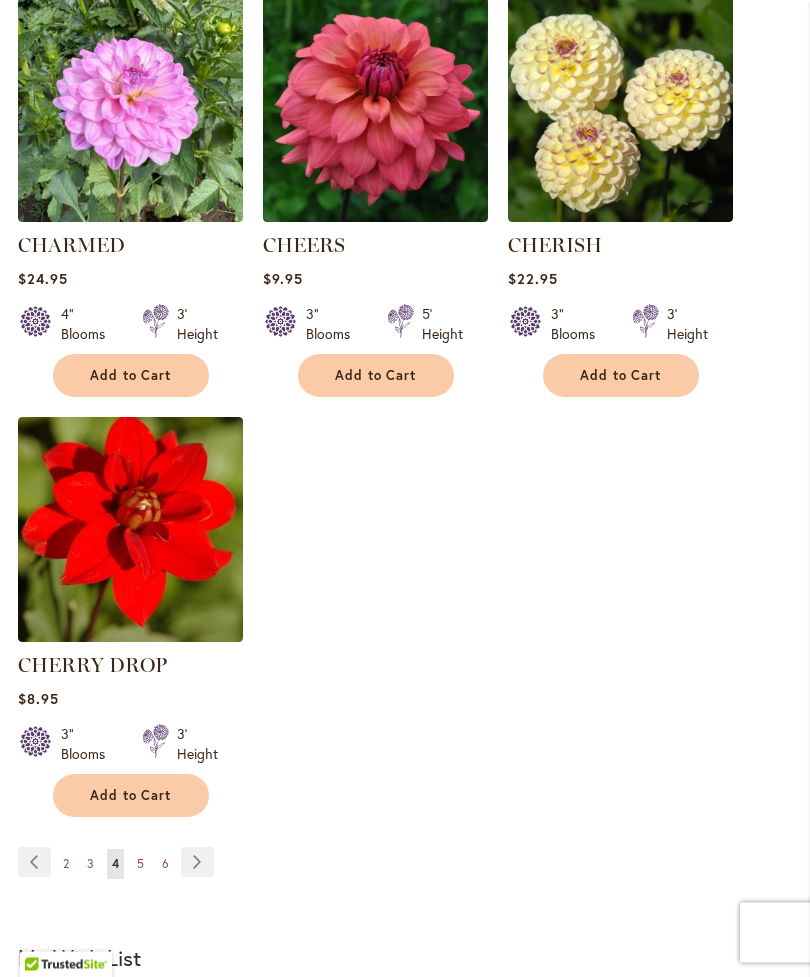 scroll, scrollTop: 2365, scrollLeft: 0, axis: vertical 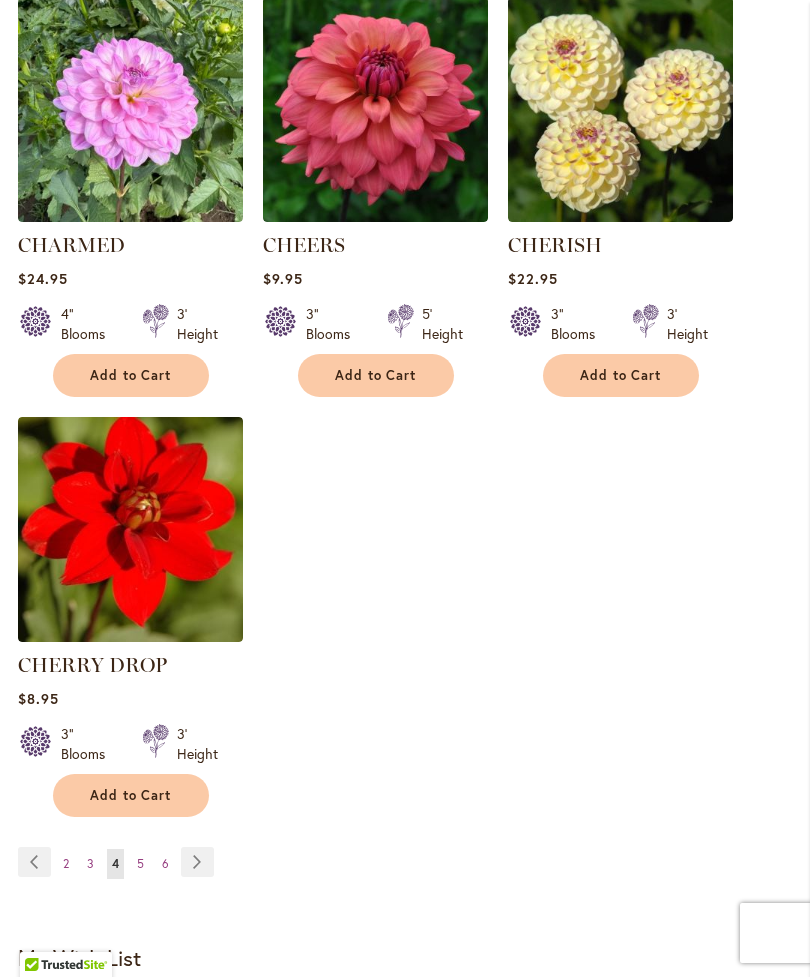 click on "5" at bounding box center [140, 863] 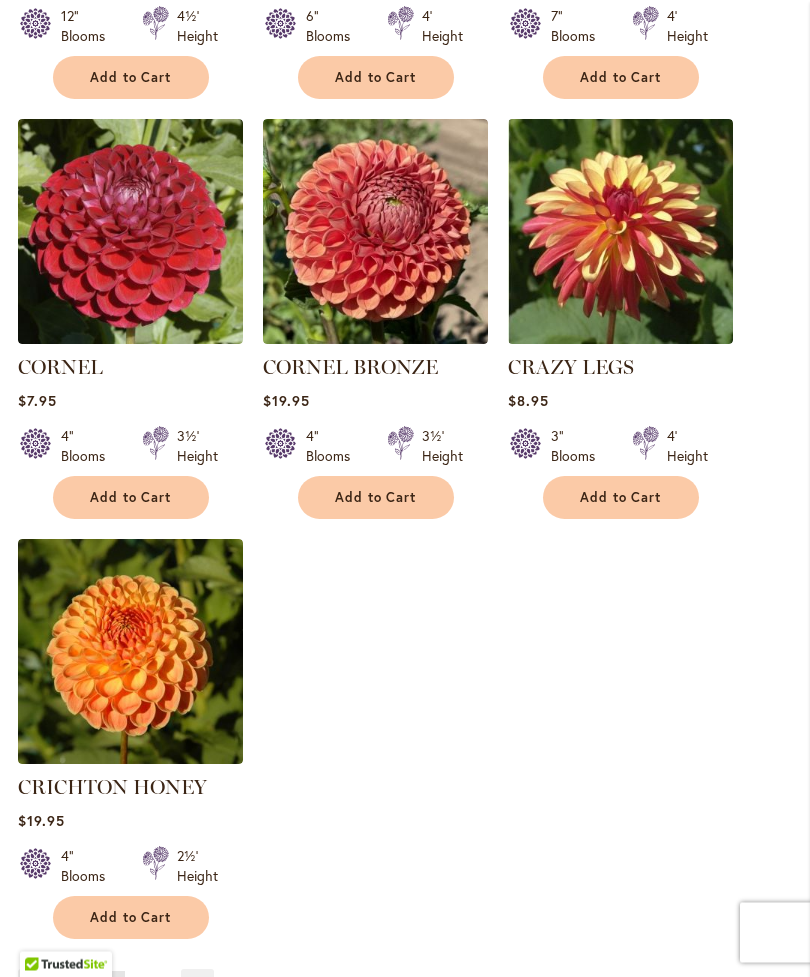 scroll, scrollTop: 2215, scrollLeft: 0, axis: vertical 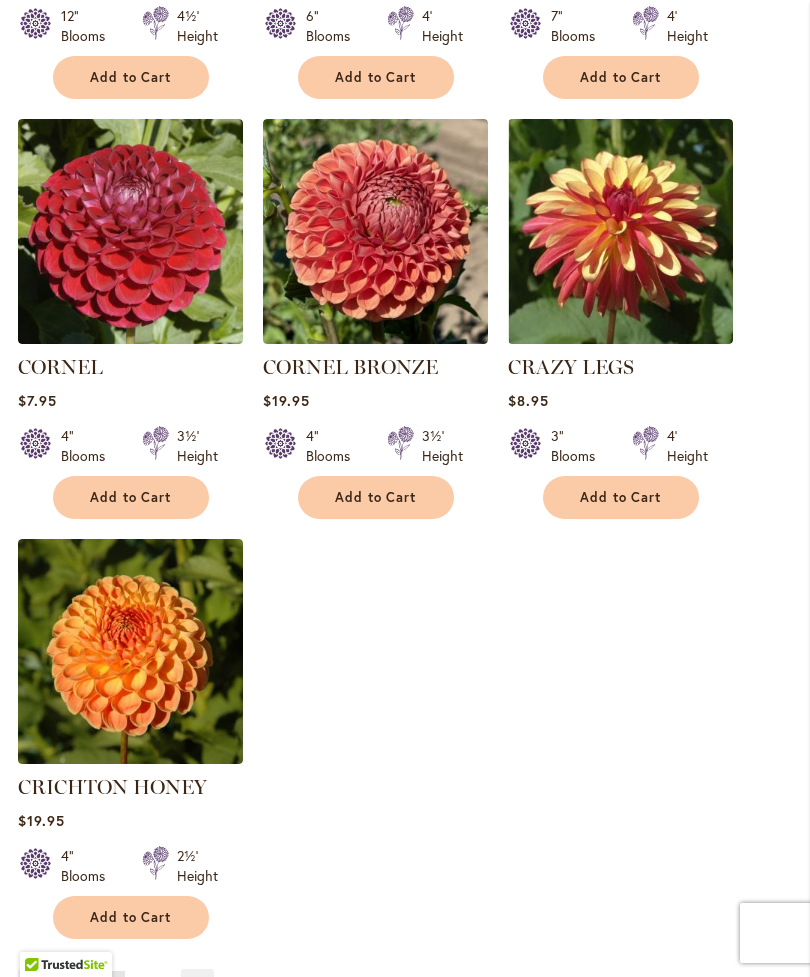 click on "Page
Next" at bounding box center (197, 984) 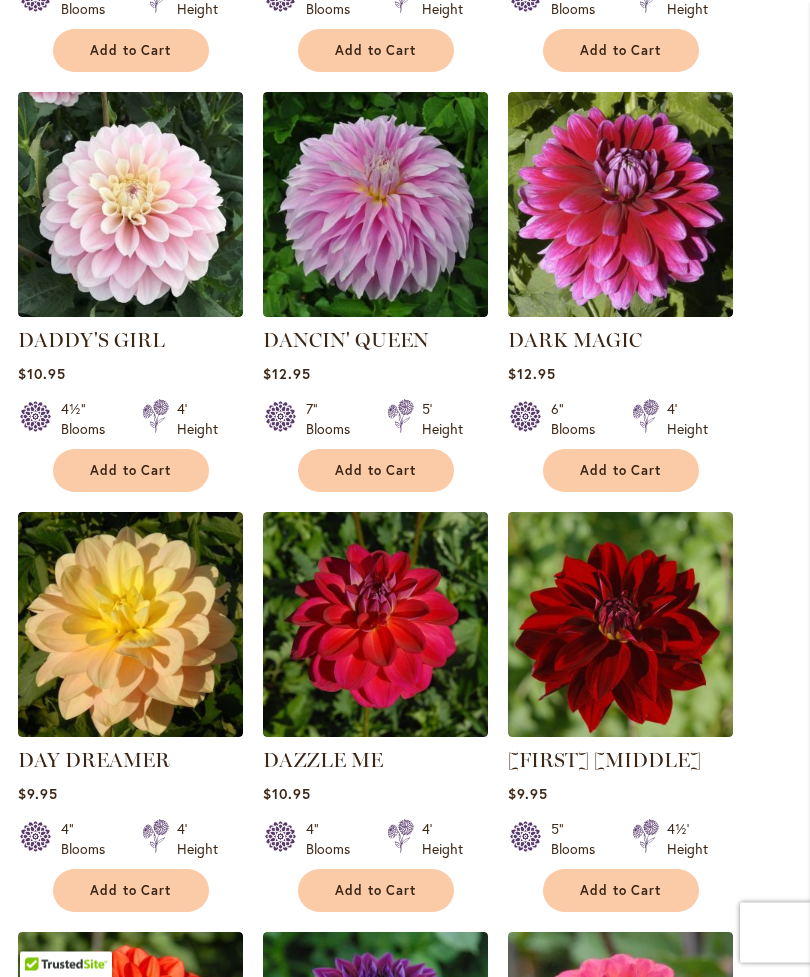 scroll, scrollTop: 1430, scrollLeft: 0, axis: vertical 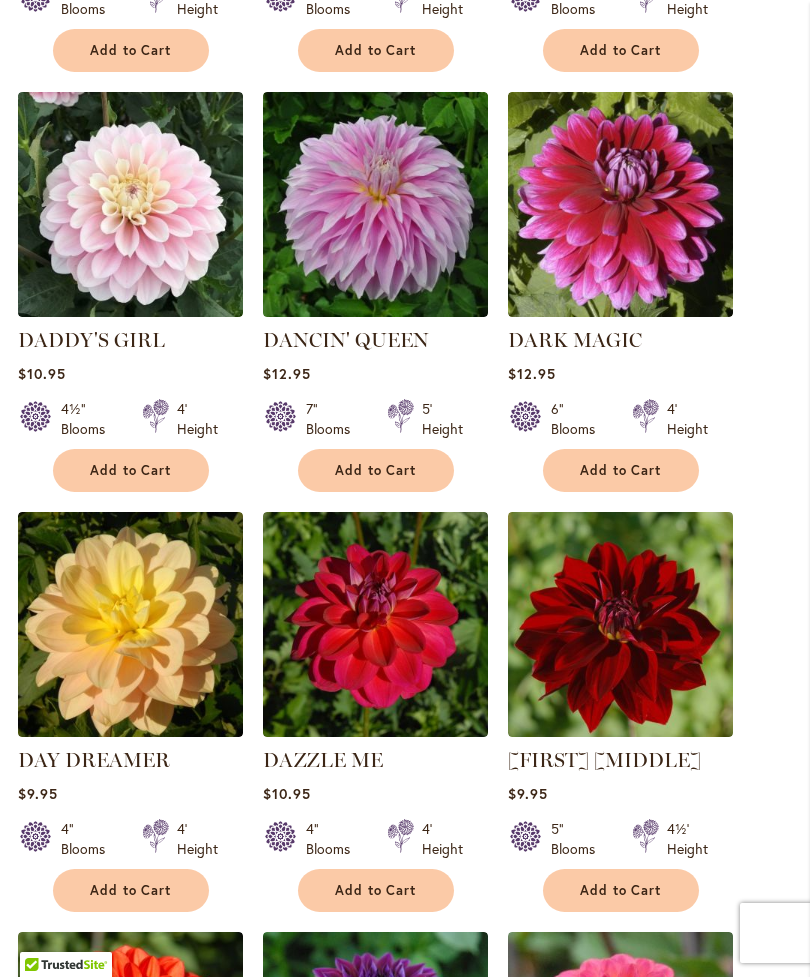 click at bounding box center (375, 624) 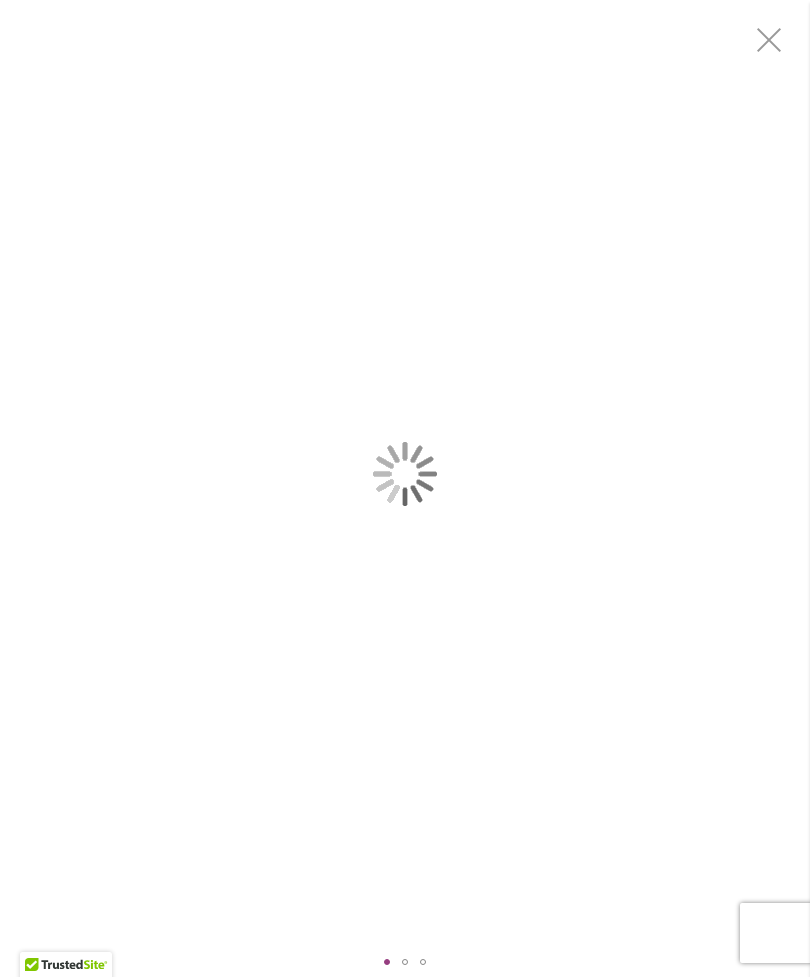 scroll, scrollTop: 0, scrollLeft: 0, axis: both 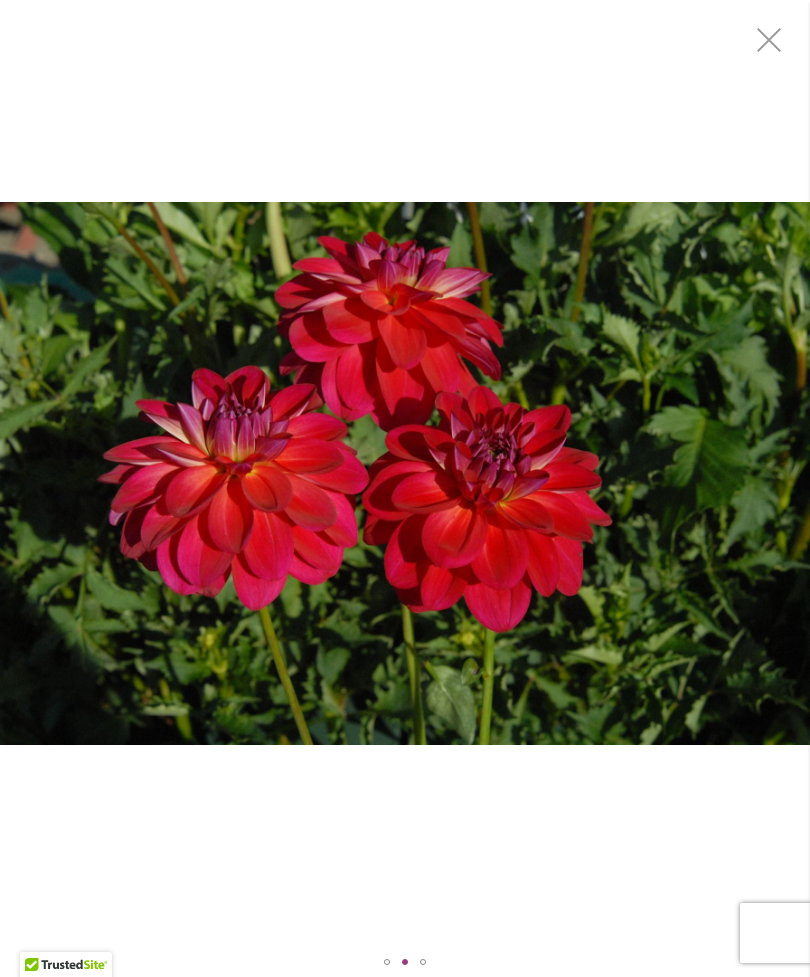 click at bounding box center (405, 962) 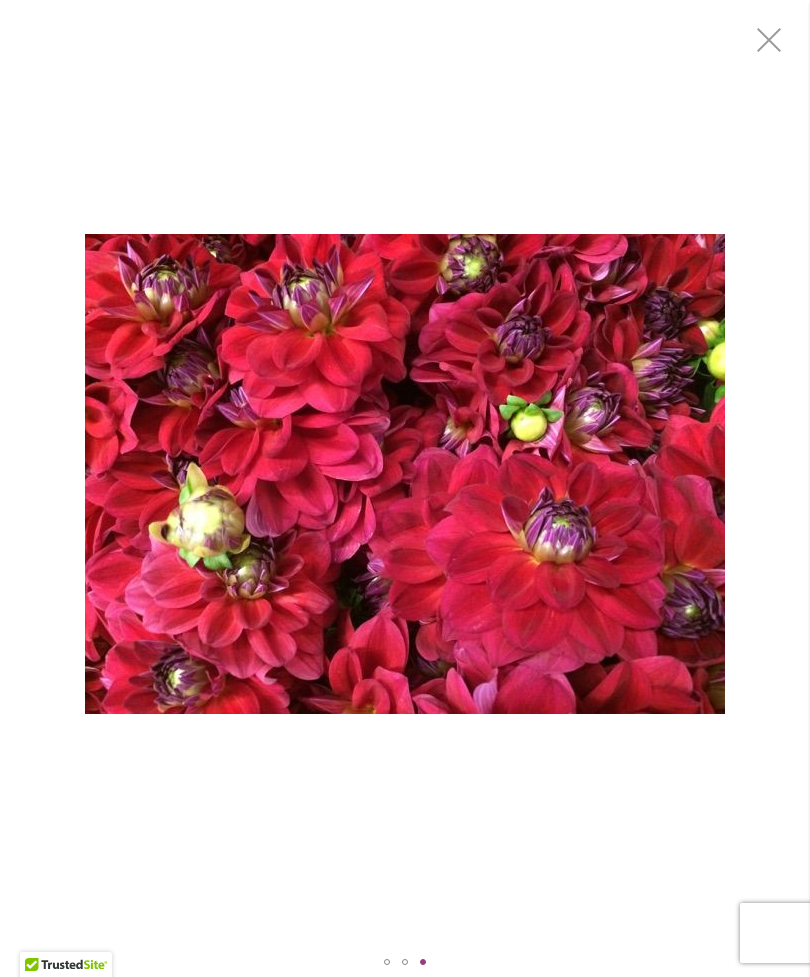click at bounding box center (387, 962) 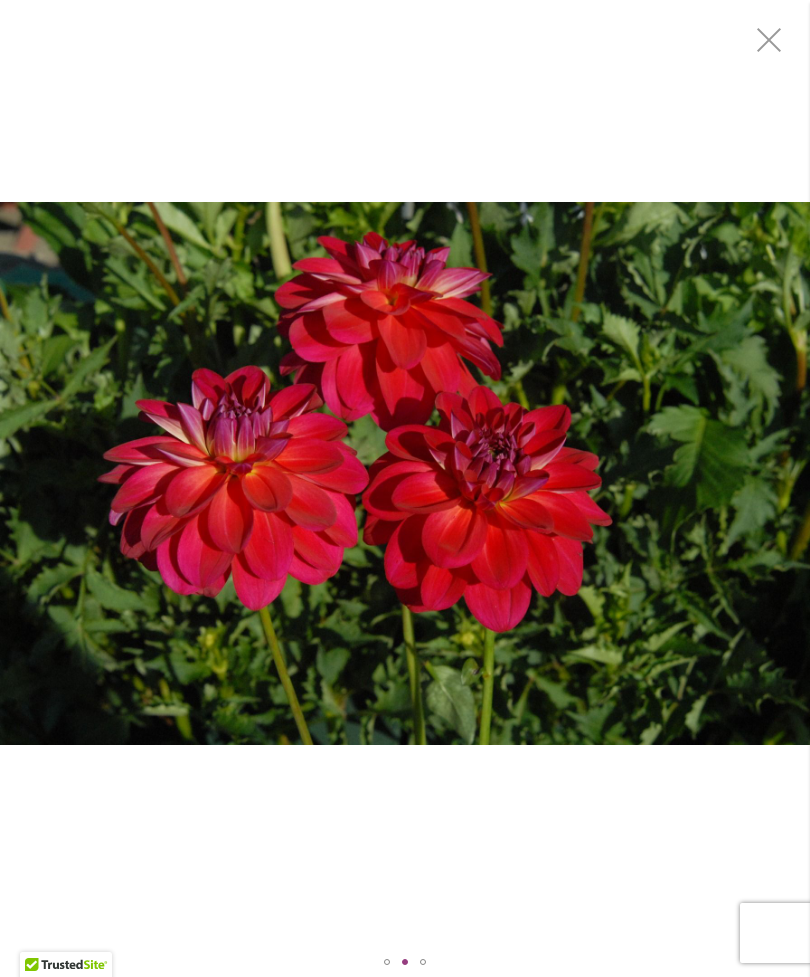 click at bounding box center (405, 962) 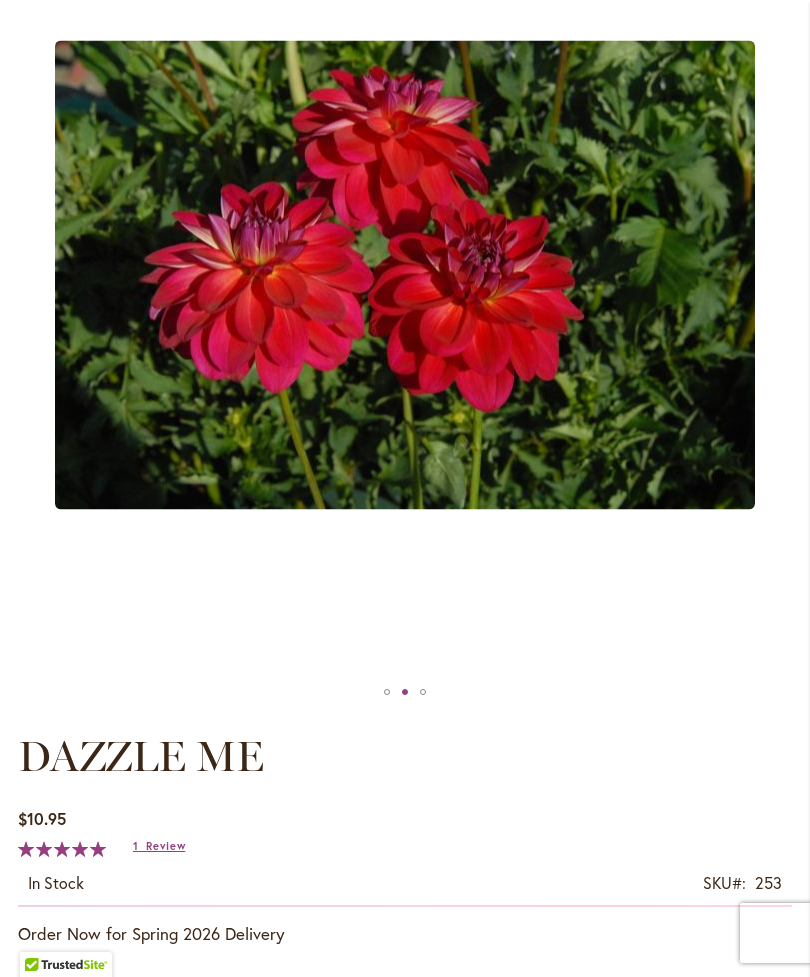 scroll, scrollTop: 263, scrollLeft: 0, axis: vertical 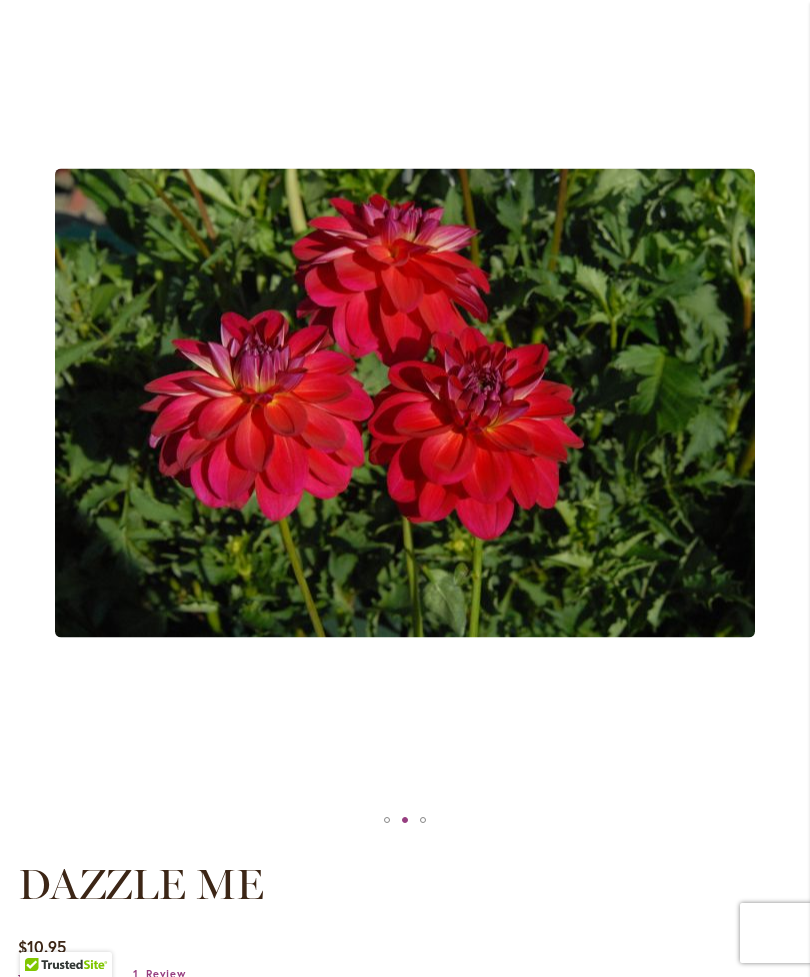 click at bounding box center [405, 820] 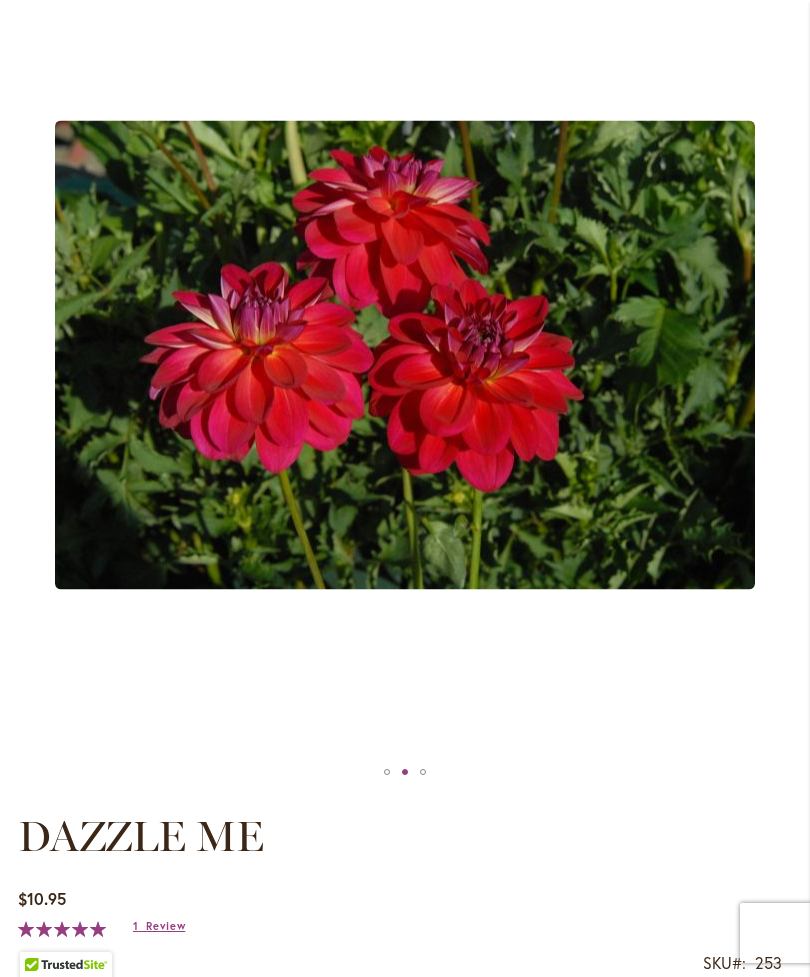 scroll, scrollTop: 302, scrollLeft: 0, axis: vertical 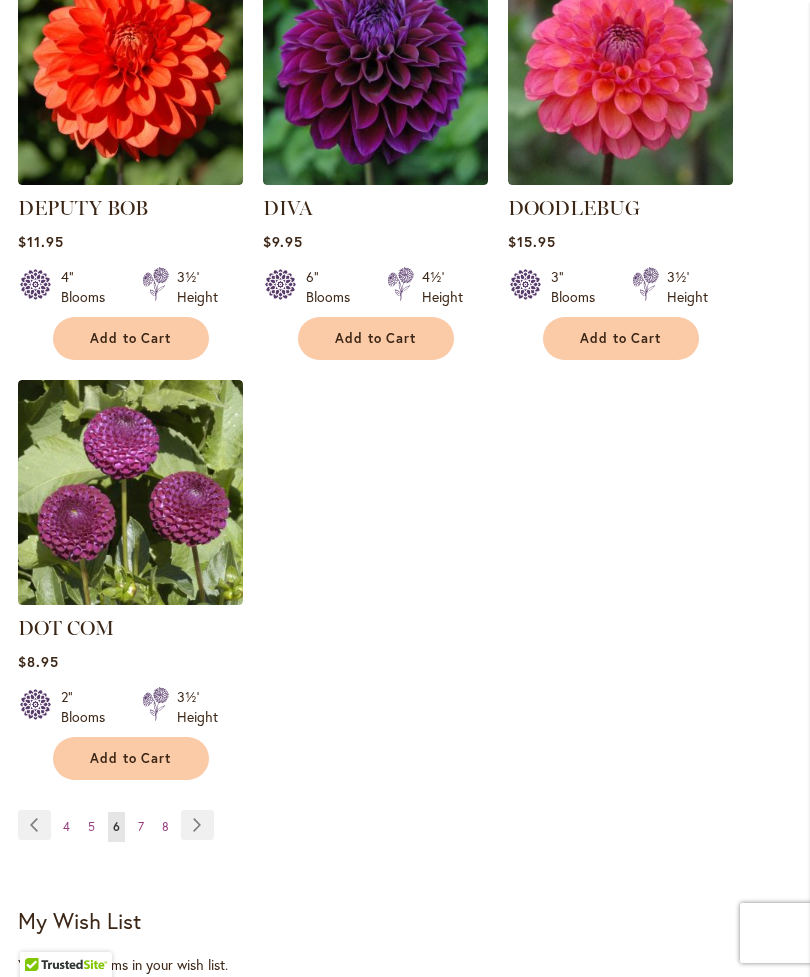 click on "Page
7" at bounding box center [141, 827] 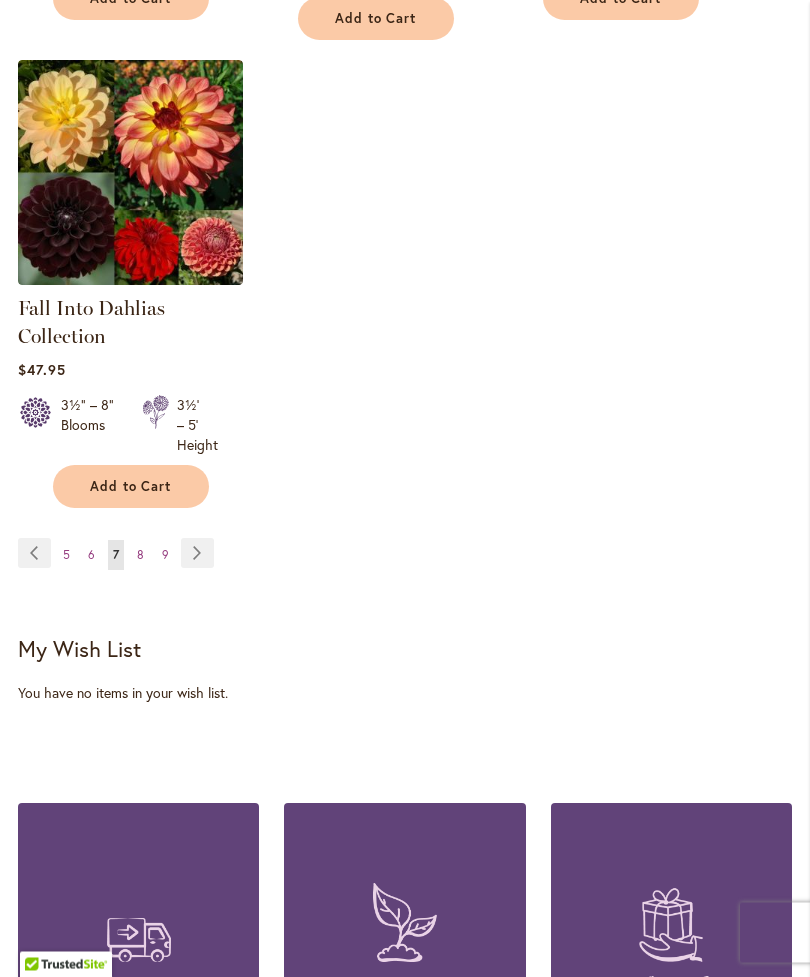 scroll, scrollTop: 2715, scrollLeft: 0, axis: vertical 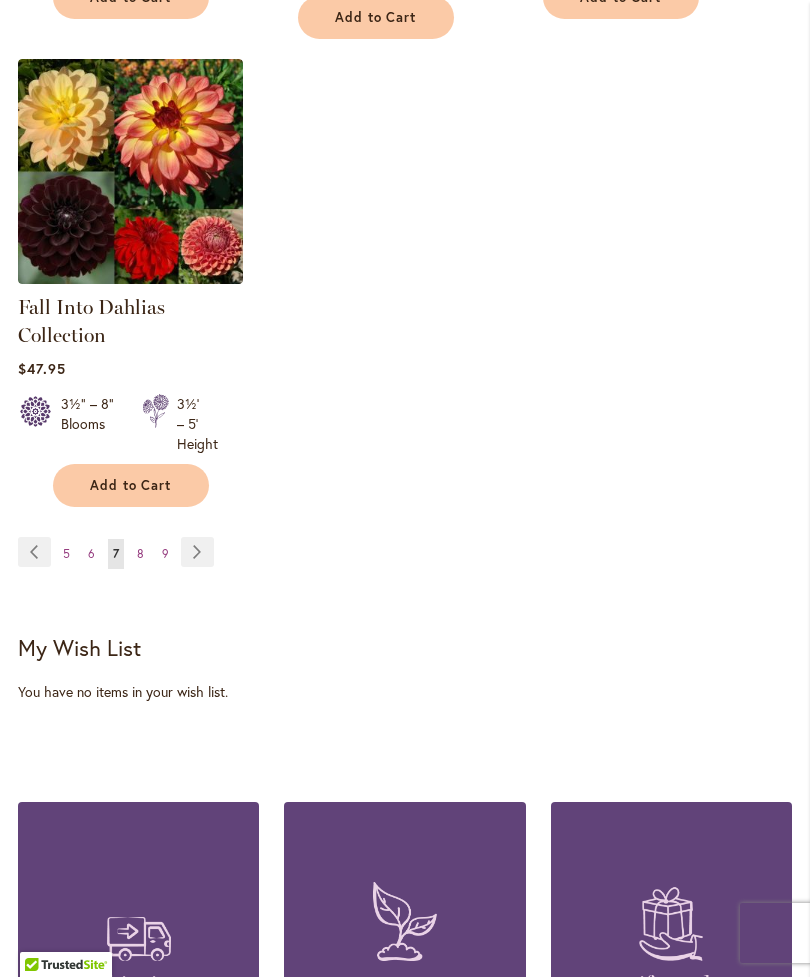 click on "8" at bounding box center (140, 553) 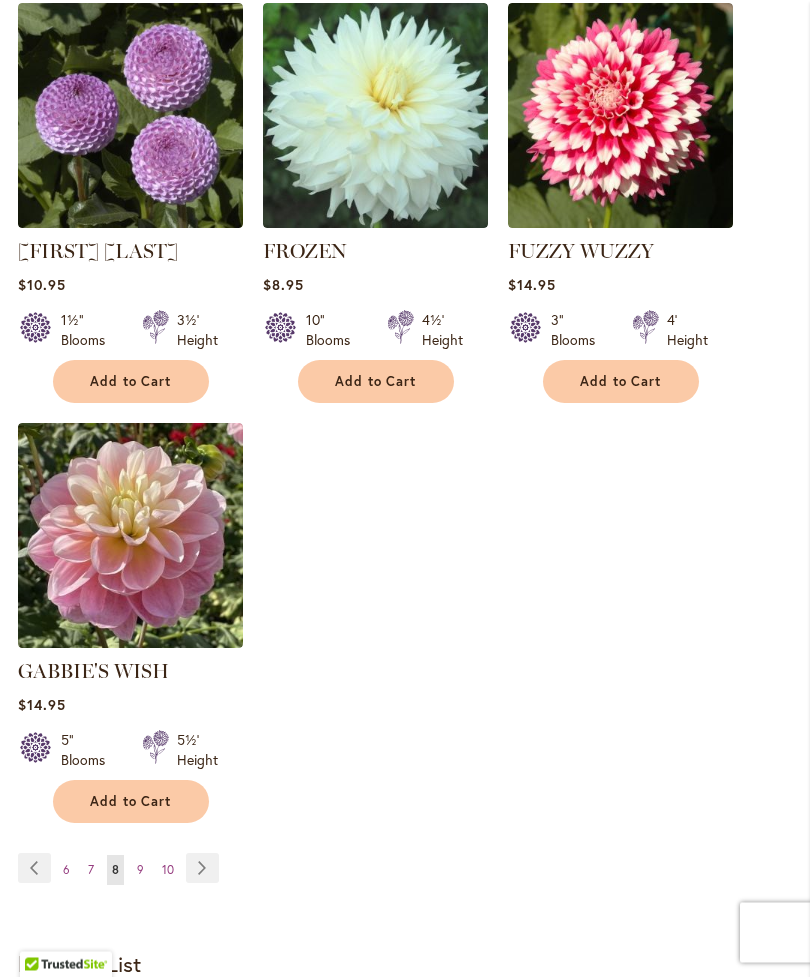 scroll, scrollTop: 2359, scrollLeft: 0, axis: vertical 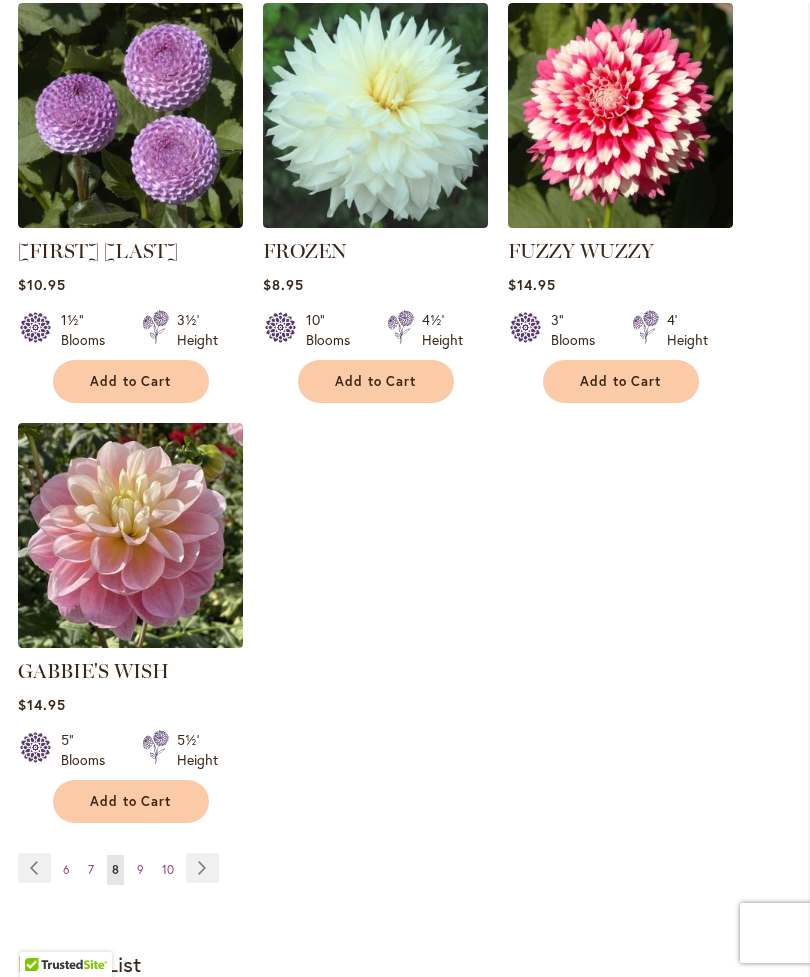 click on "GABBIE'S WISH" at bounding box center [93, 671] 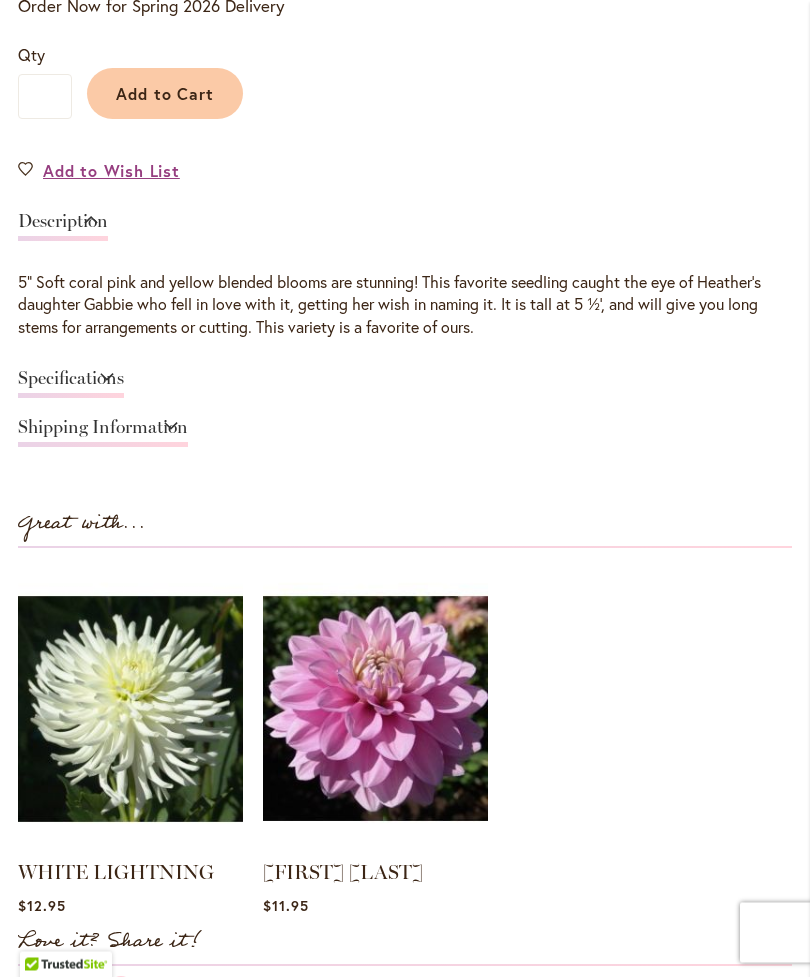 scroll, scrollTop: 1319, scrollLeft: 0, axis: vertical 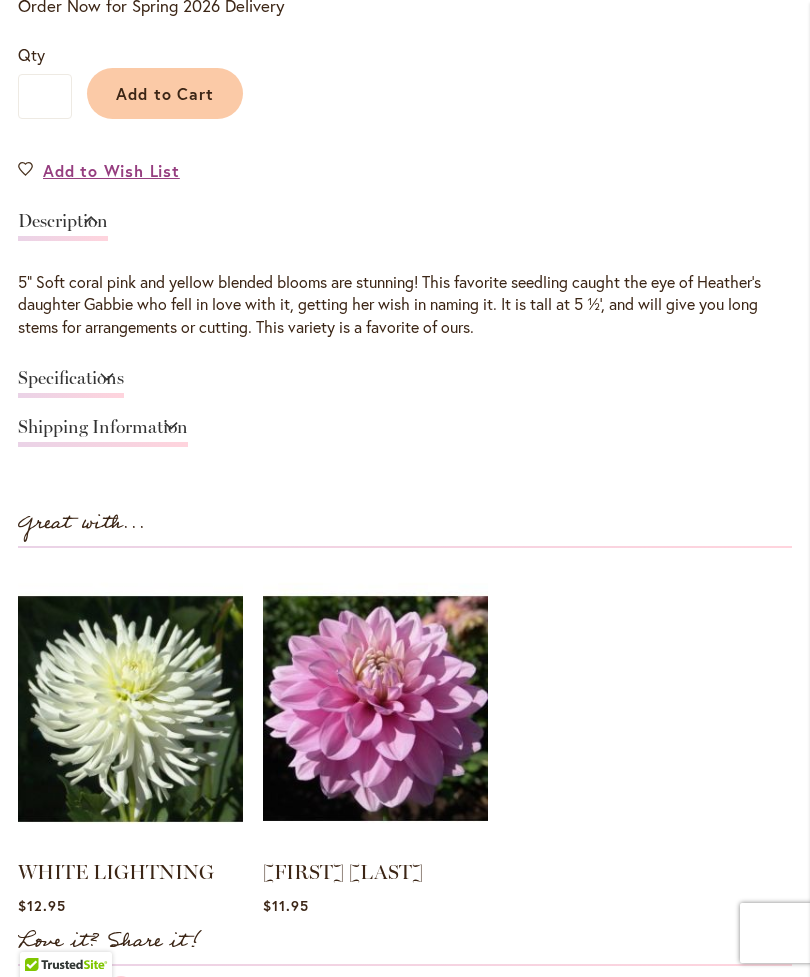 click on "Specifications" at bounding box center (71, 383) 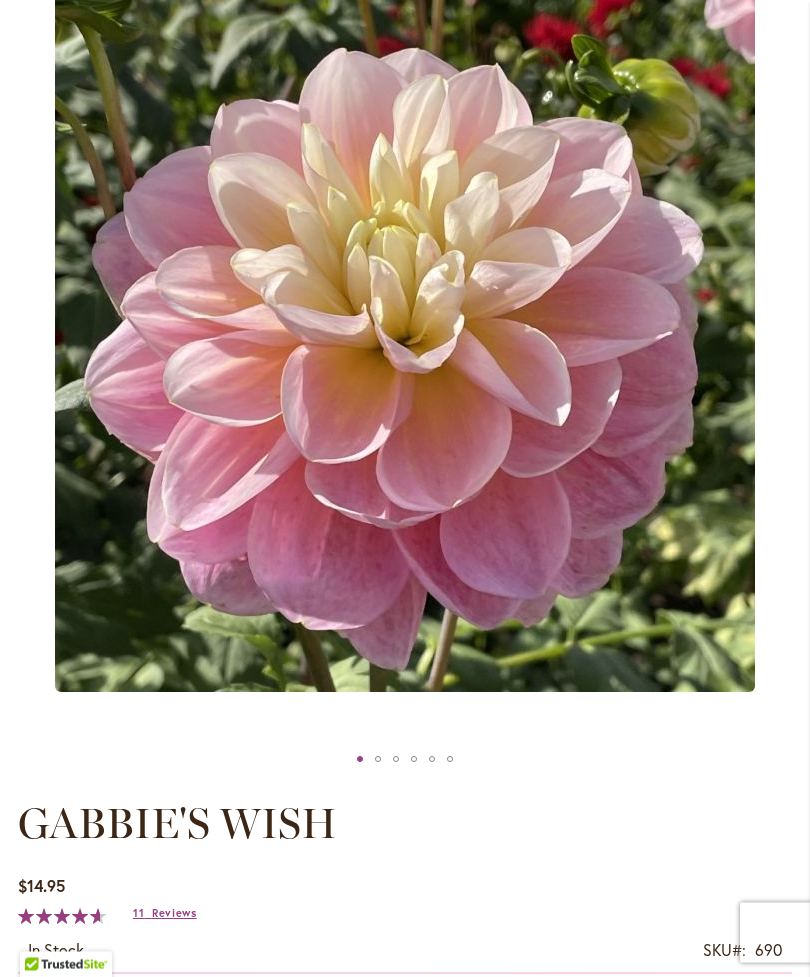 scroll, scrollTop: 324, scrollLeft: 0, axis: vertical 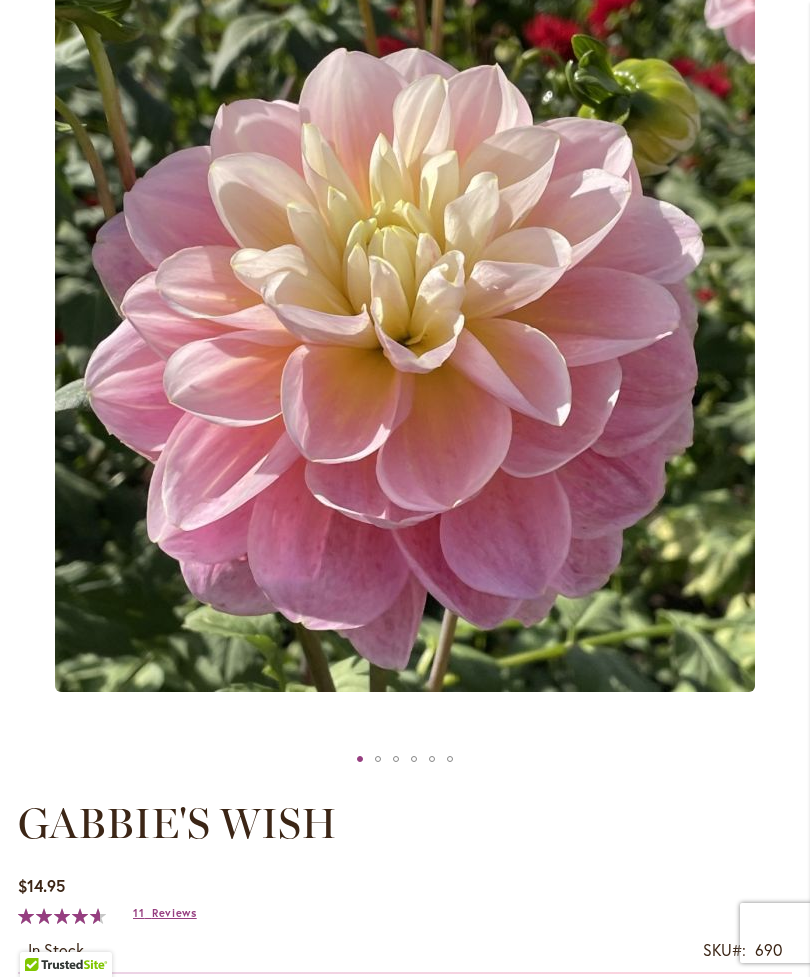 click at bounding box center (378, 759) 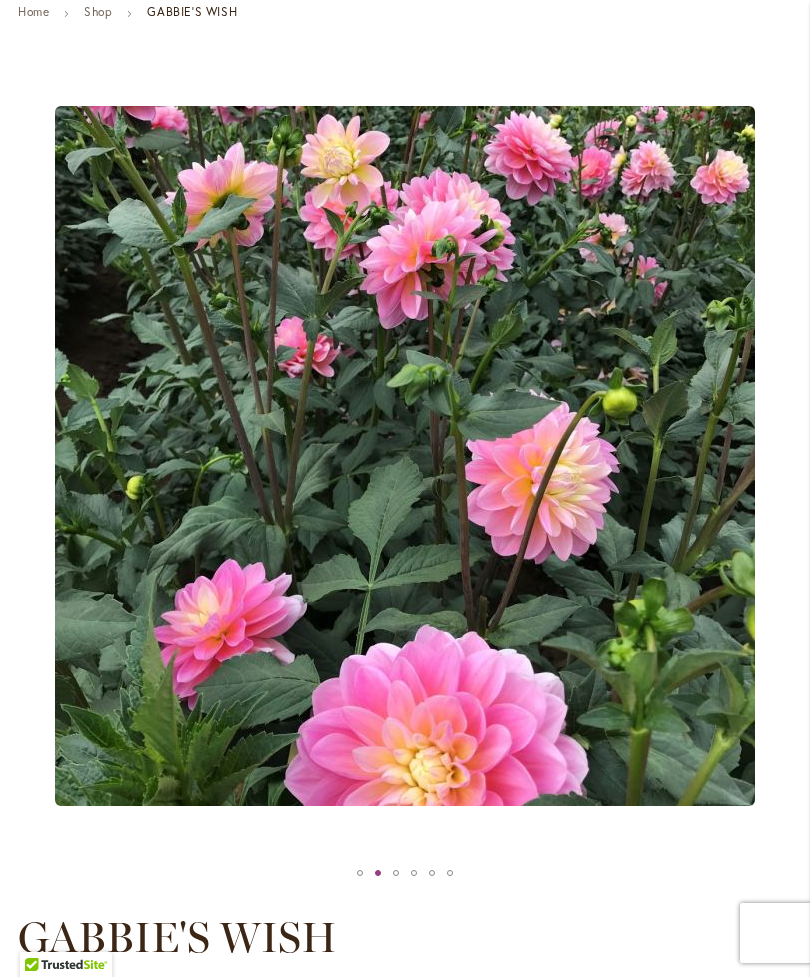 scroll, scrollTop: 193, scrollLeft: 0, axis: vertical 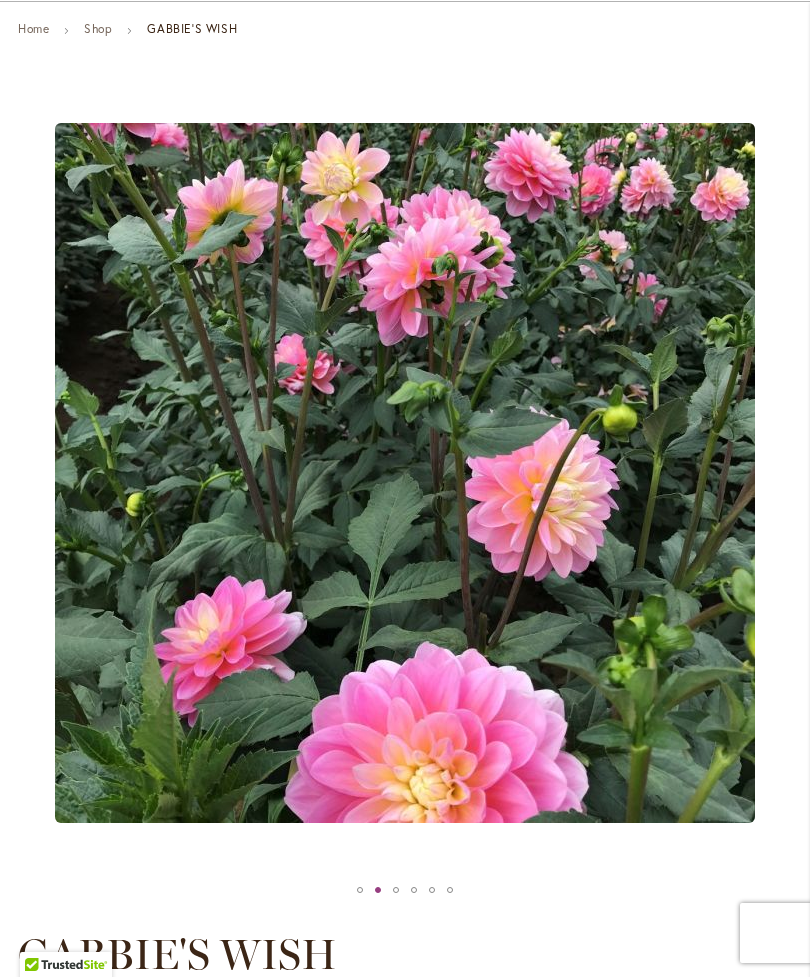 click at bounding box center [396, 890] 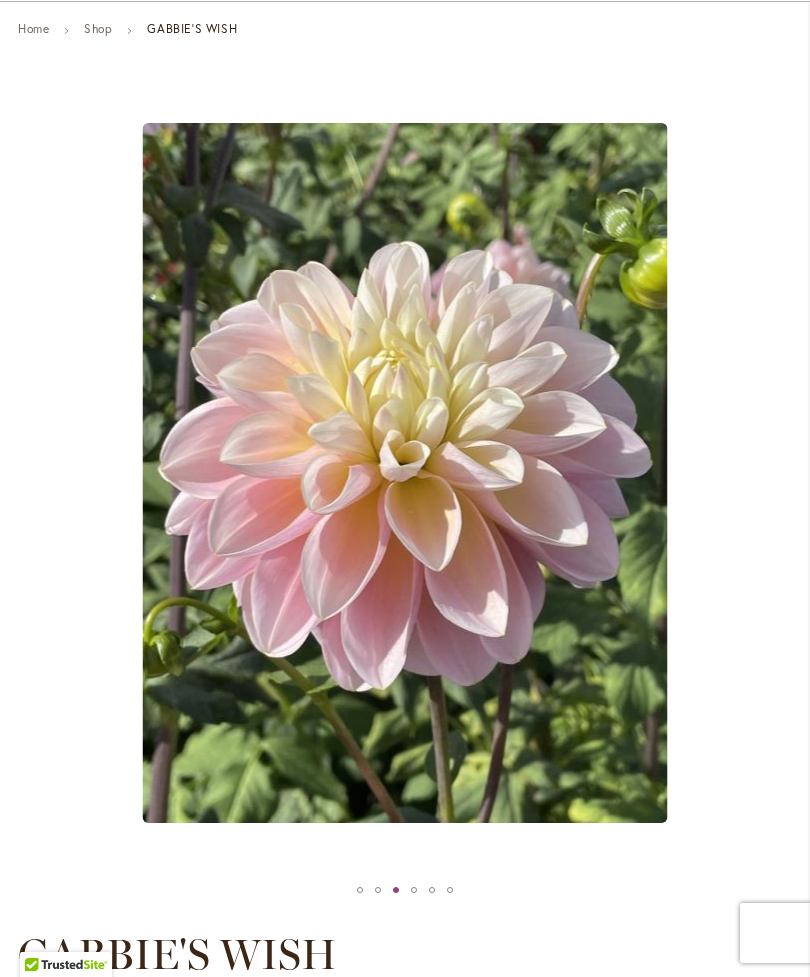 click at bounding box center (414, 890) 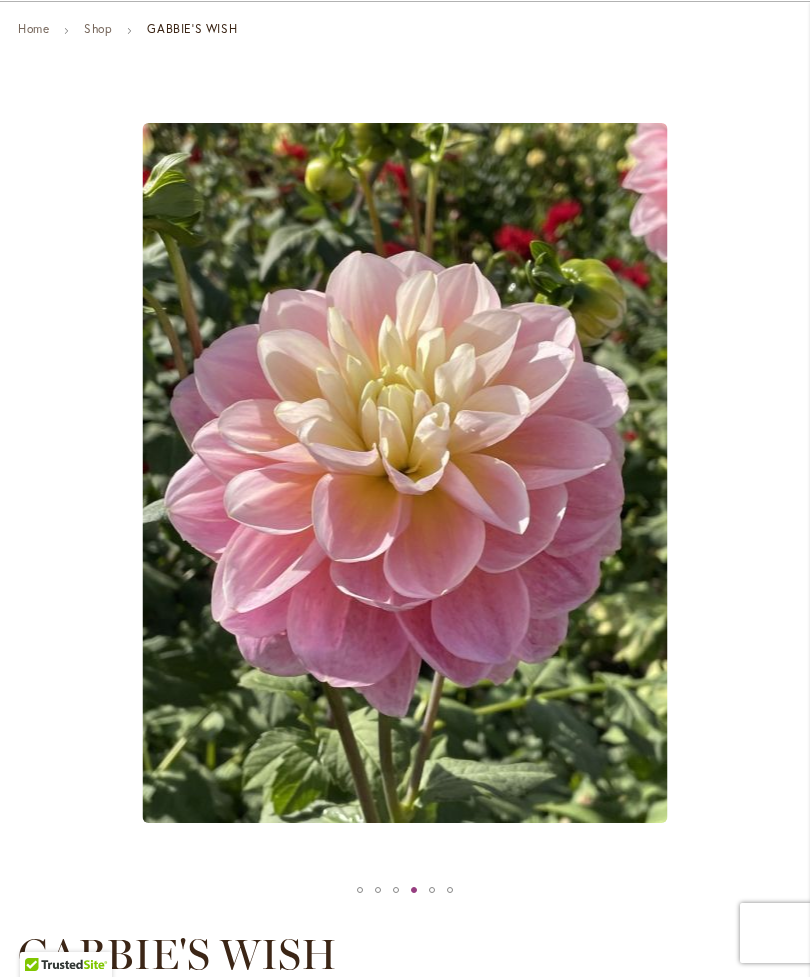 click at bounding box center [432, 890] 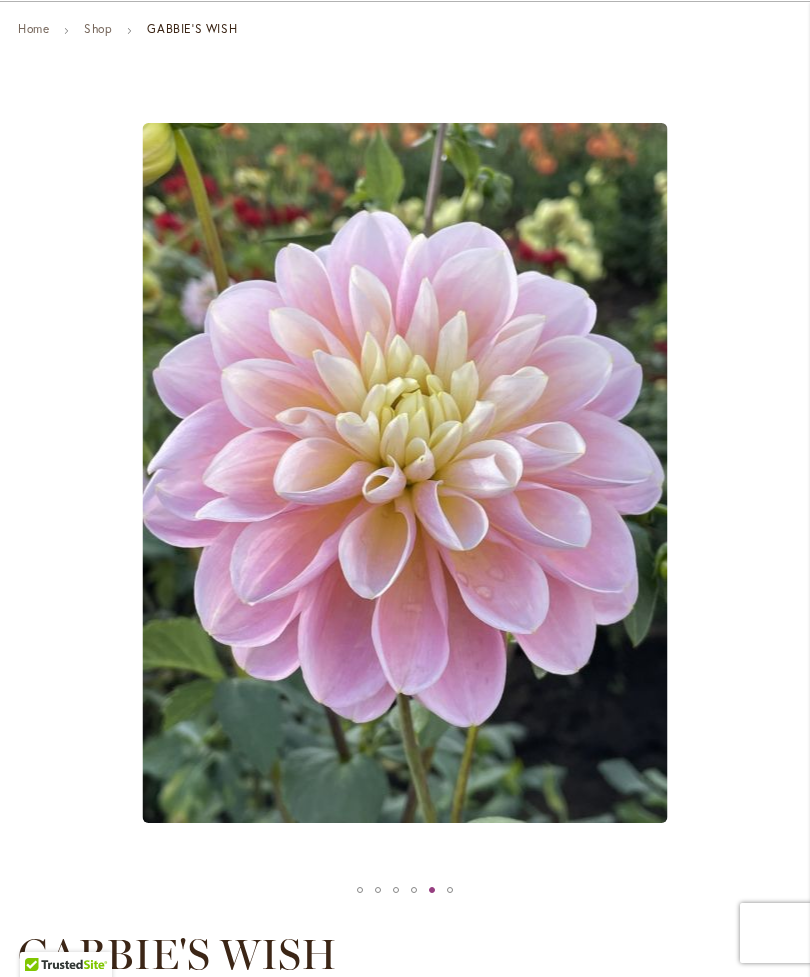 click at bounding box center (450, 890) 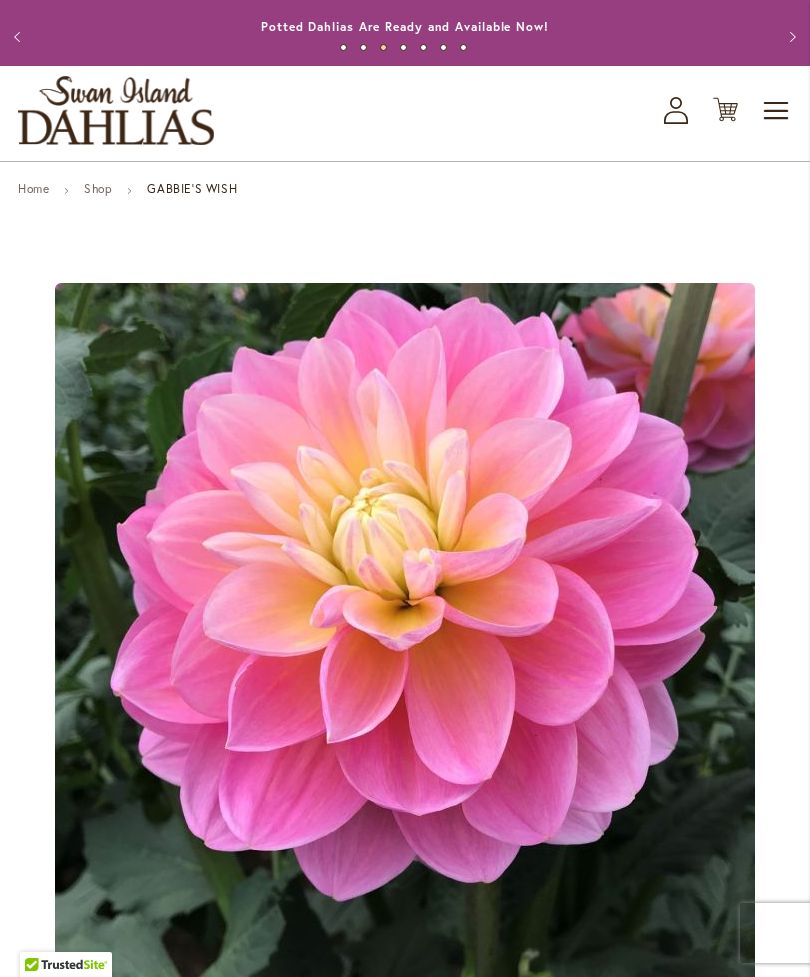 scroll, scrollTop: 0, scrollLeft: 0, axis: both 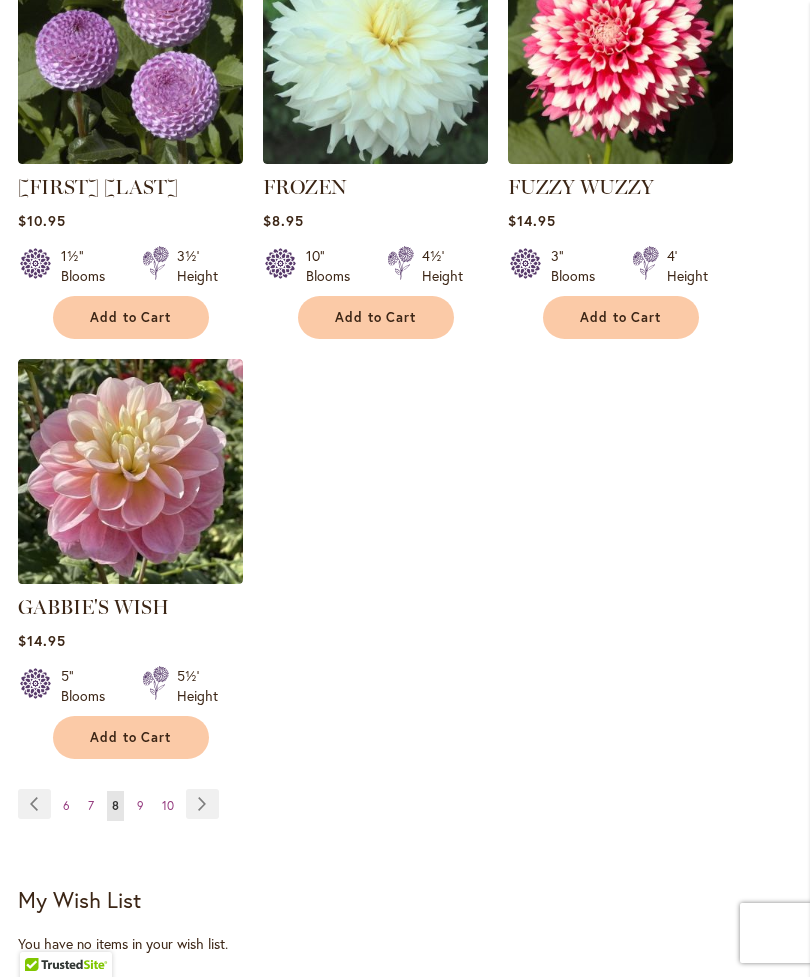 click on "Page
9" at bounding box center [140, 806] 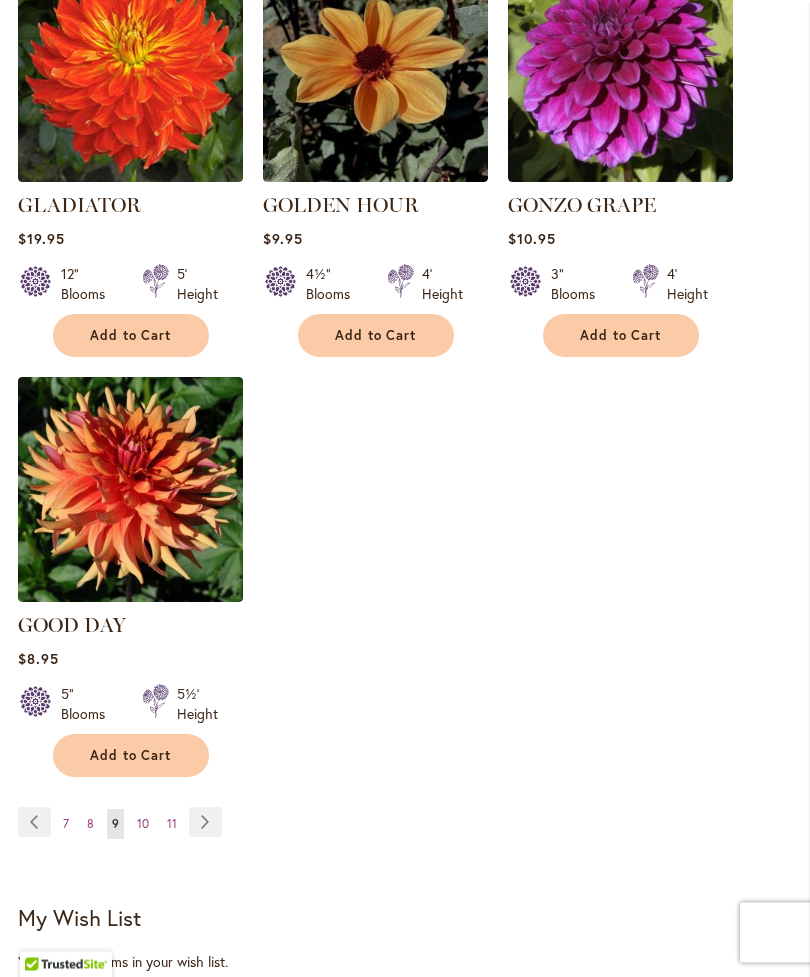 scroll, scrollTop: 2433, scrollLeft: 0, axis: vertical 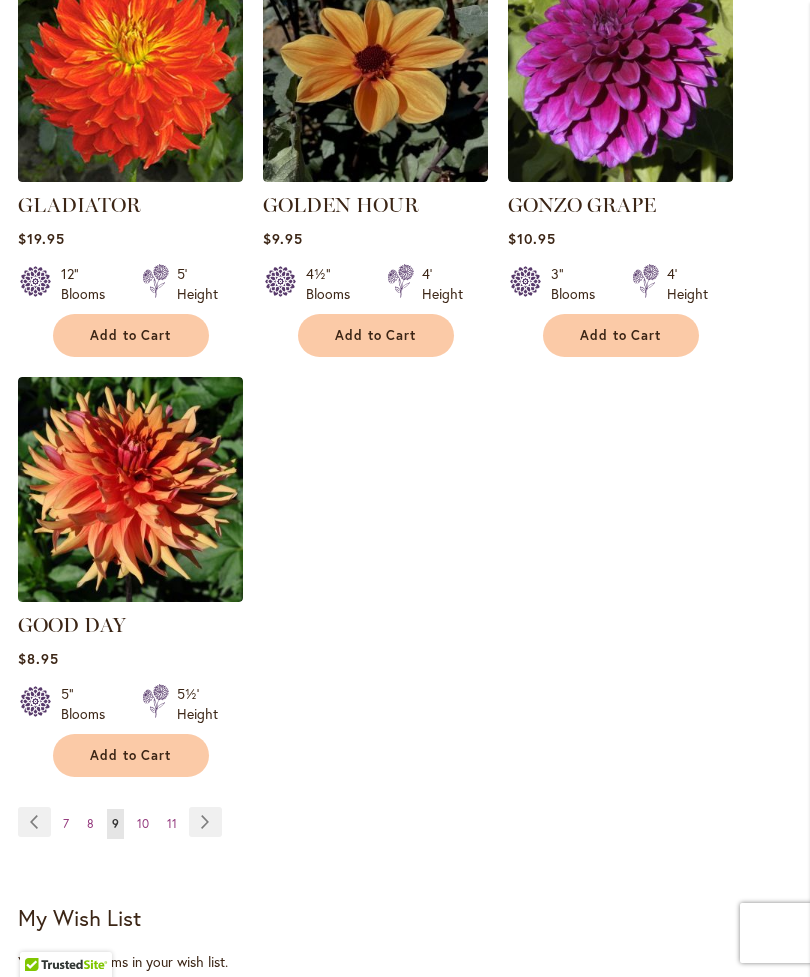 click on "Page
10" at bounding box center (143, 824) 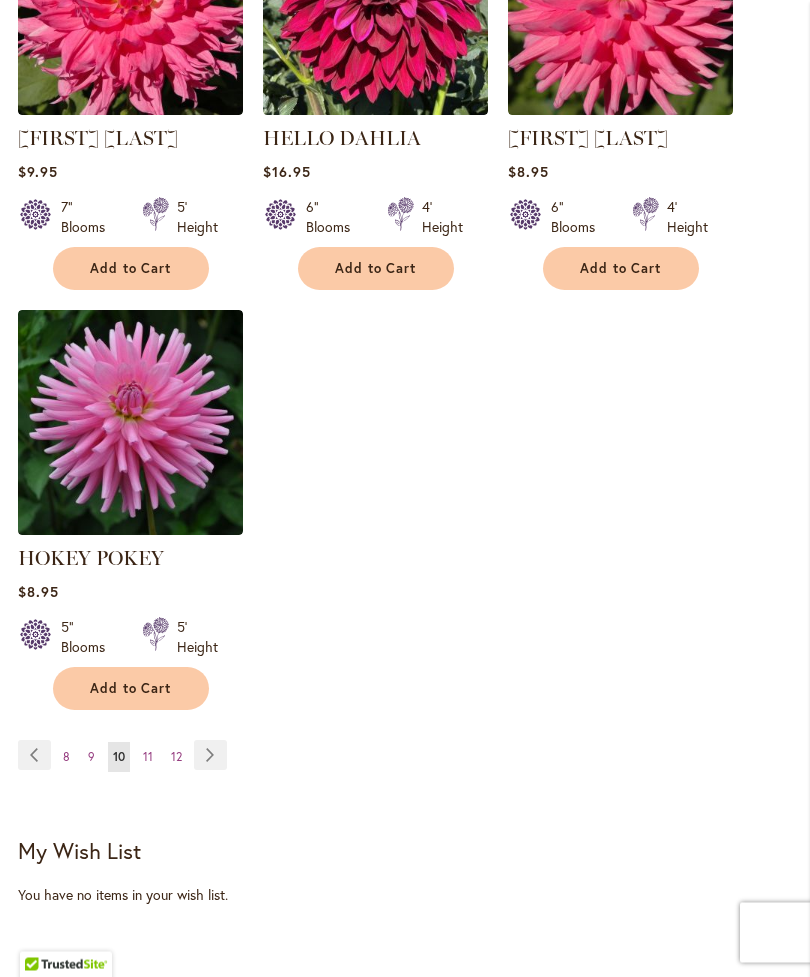 scroll, scrollTop: 2521, scrollLeft: 0, axis: vertical 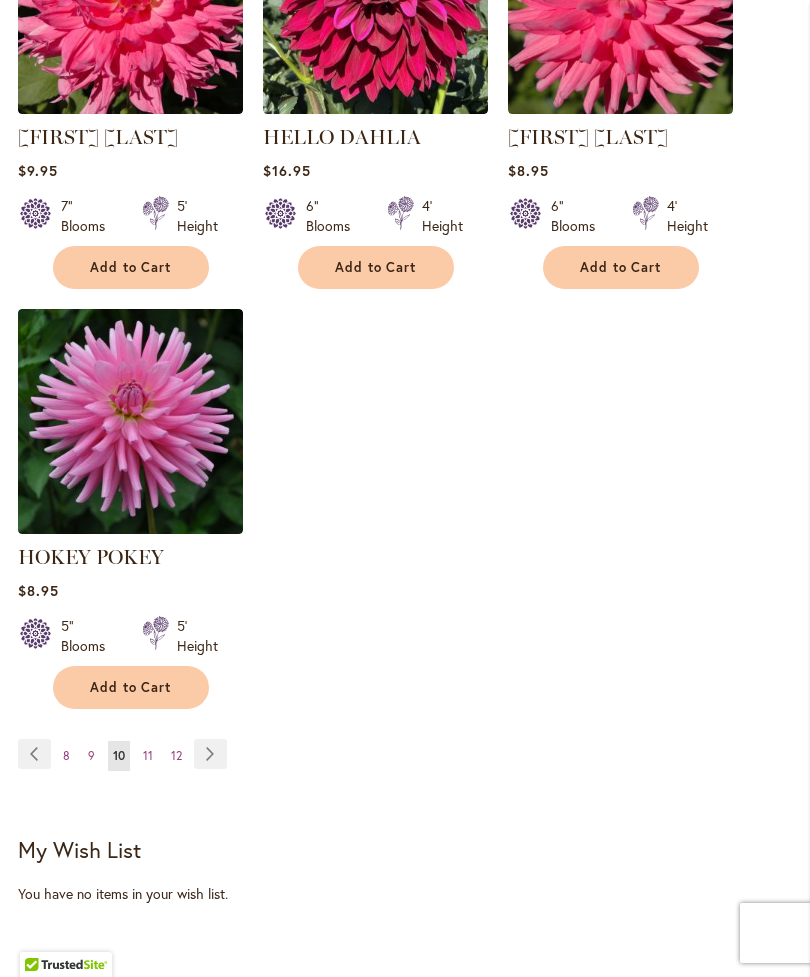 click on "Page
11" at bounding box center (148, 756) 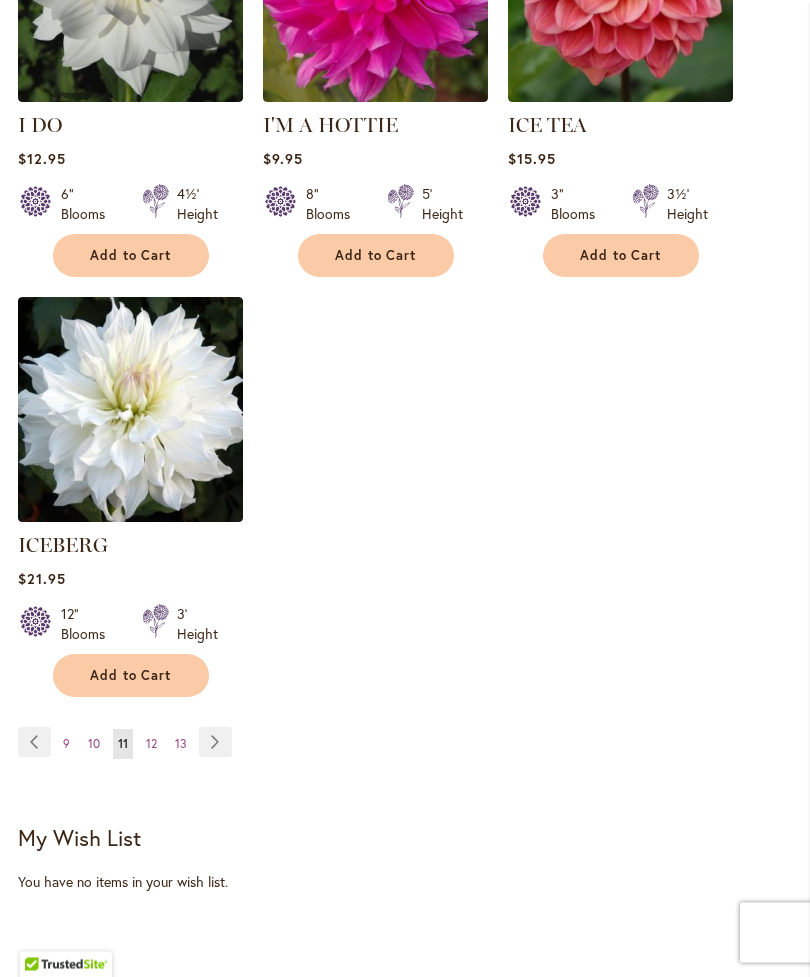 scroll, scrollTop: 2485, scrollLeft: 0, axis: vertical 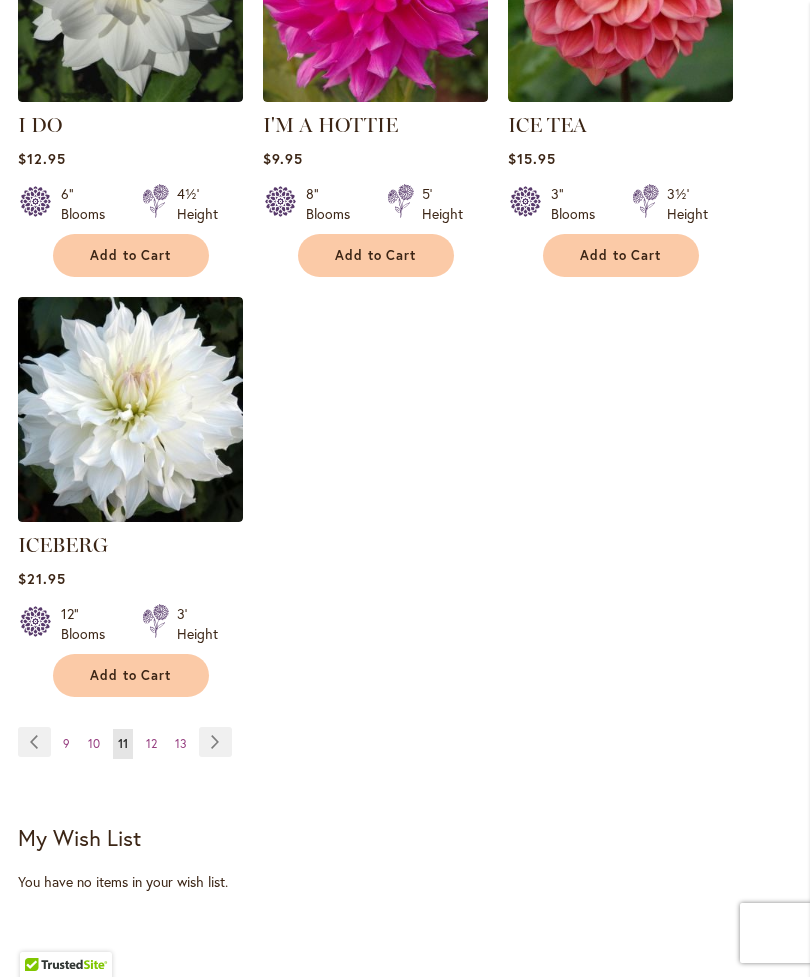 click on "12" at bounding box center (151, 743) 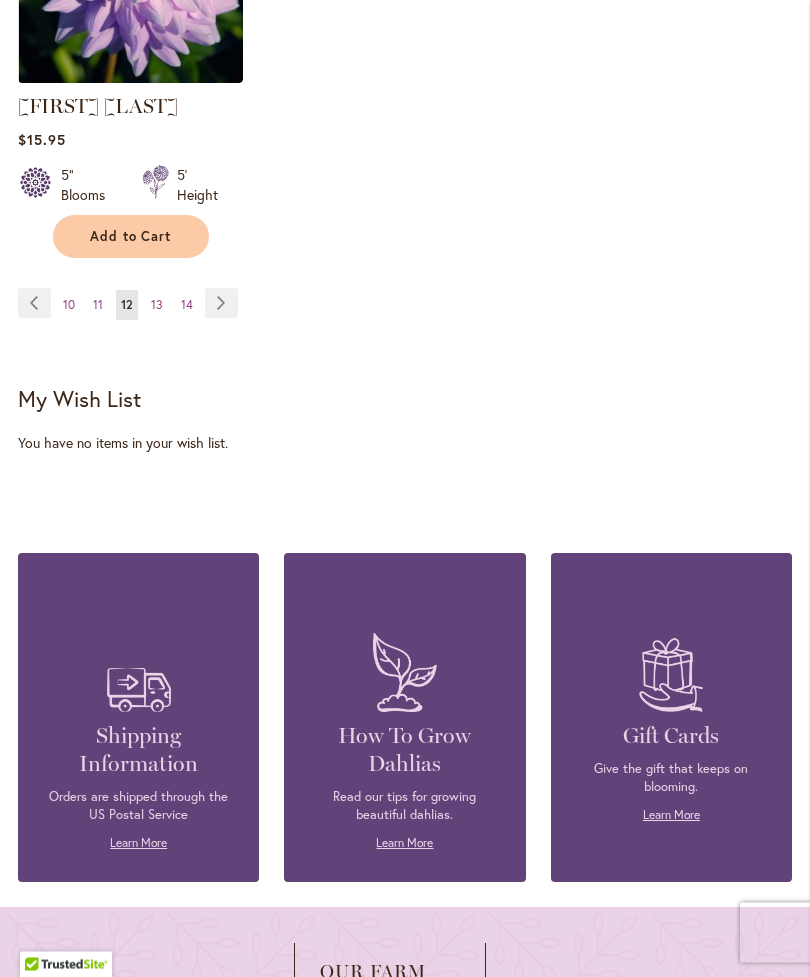 scroll, scrollTop: 2945, scrollLeft: 0, axis: vertical 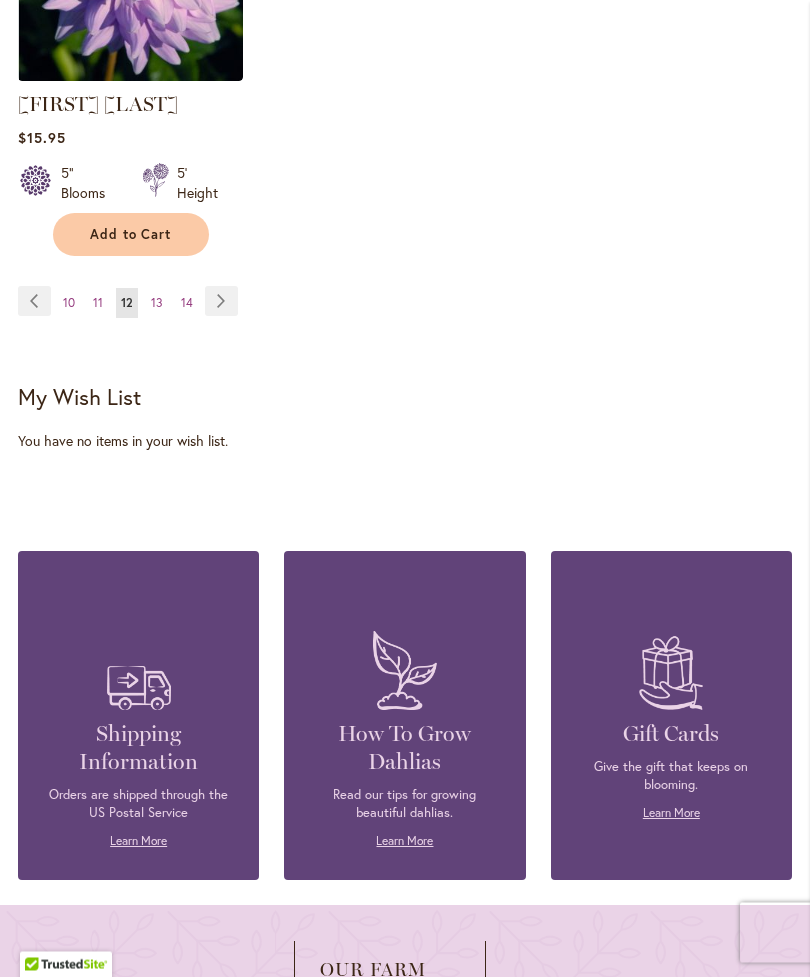 click on "13" at bounding box center [157, 303] 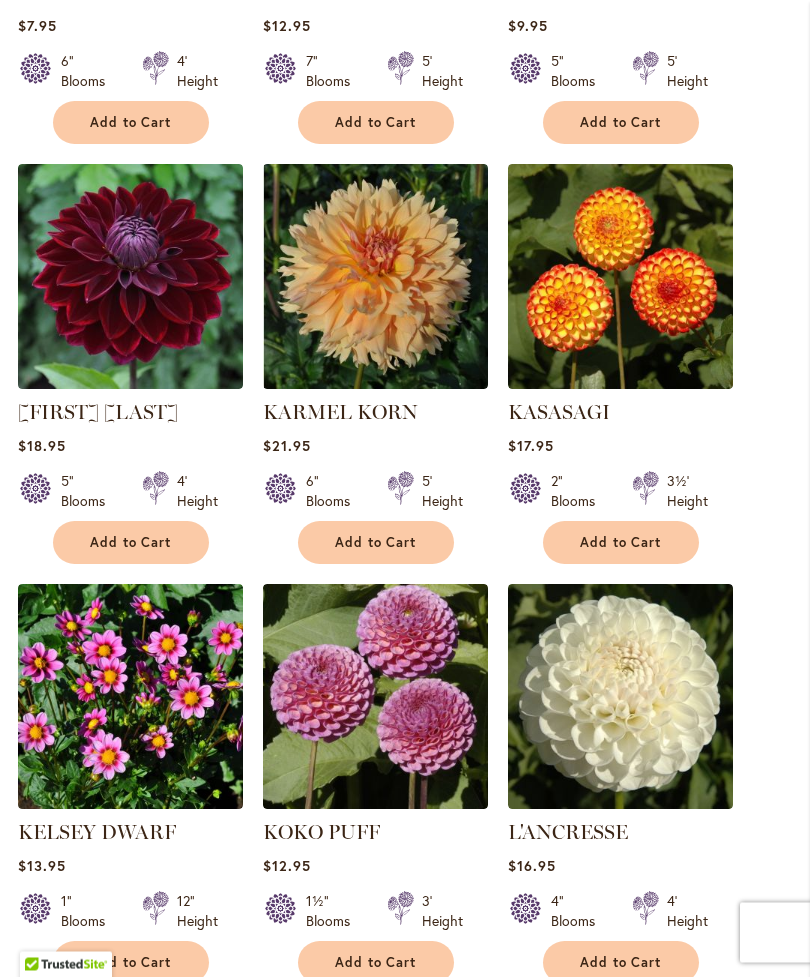 scroll, scrollTop: 929, scrollLeft: 0, axis: vertical 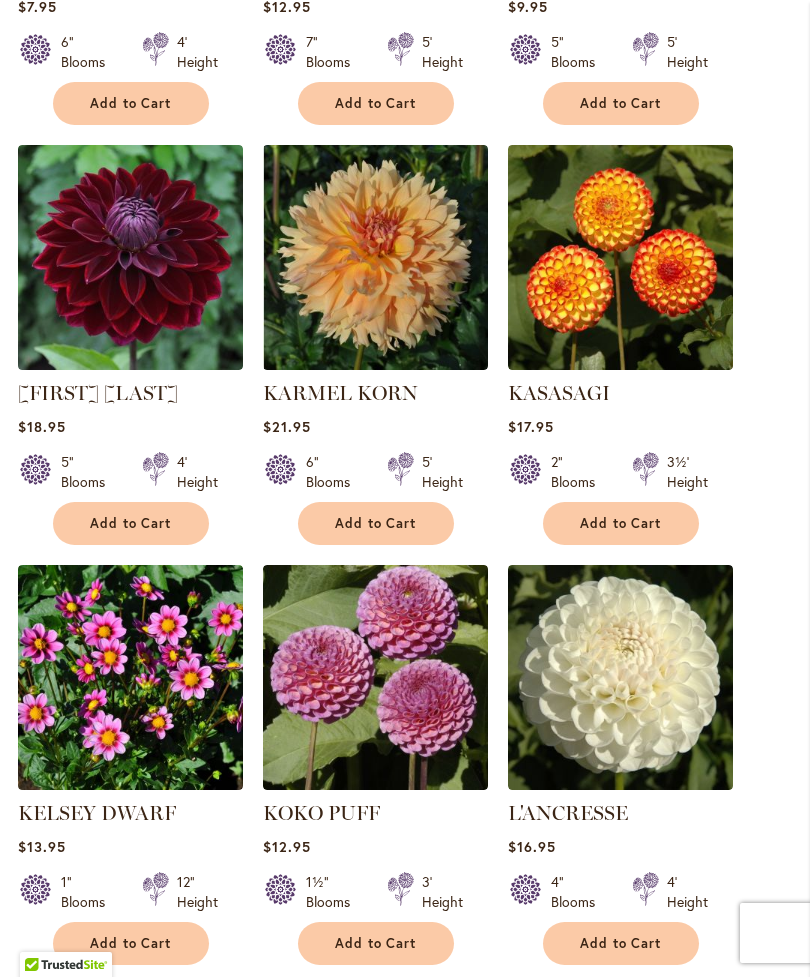 click at bounding box center [130, 257] 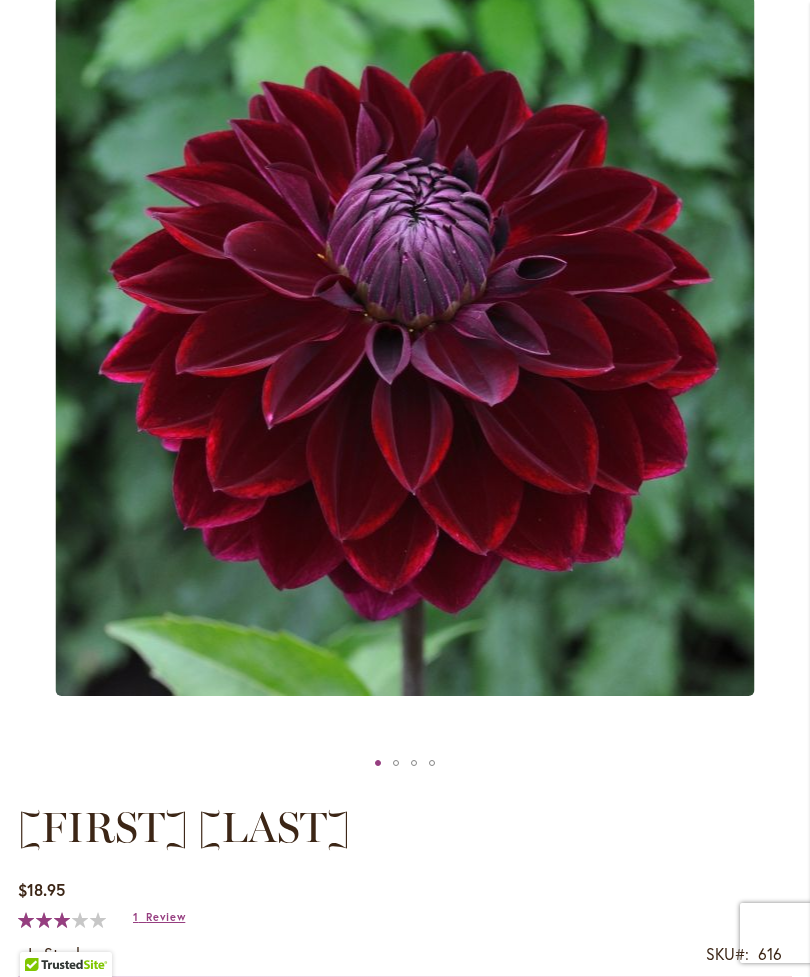 scroll, scrollTop: 319, scrollLeft: 0, axis: vertical 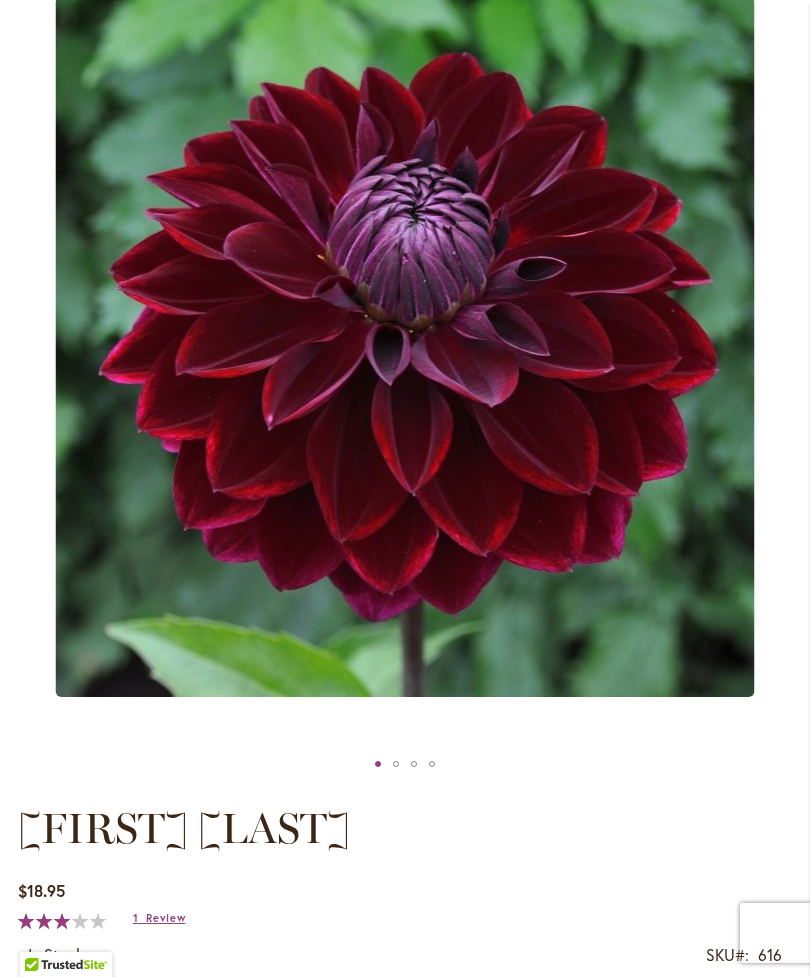 click at bounding box center (396, 764) 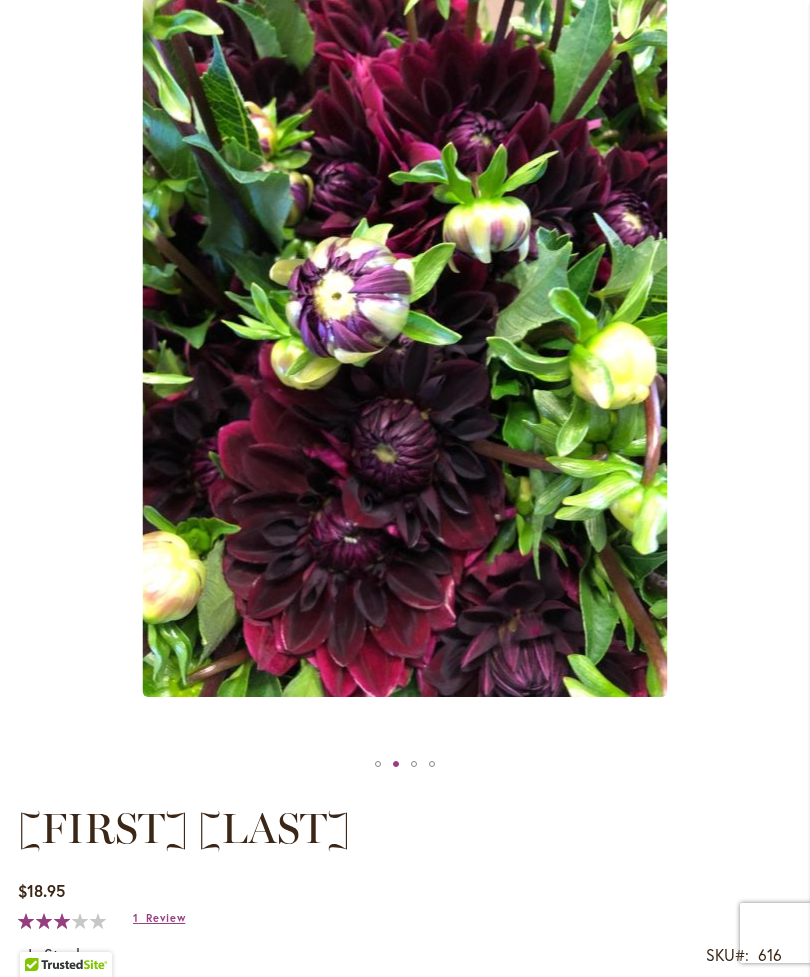 click at bounding box center (414, 764) 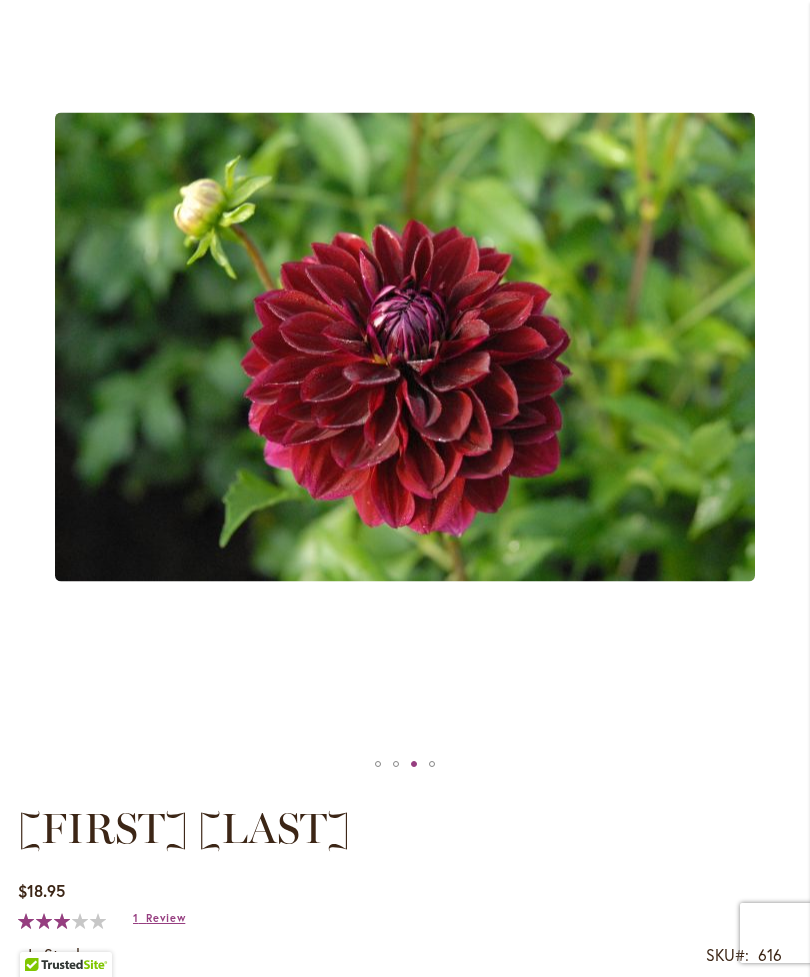 click at bounding box center [432, 764] 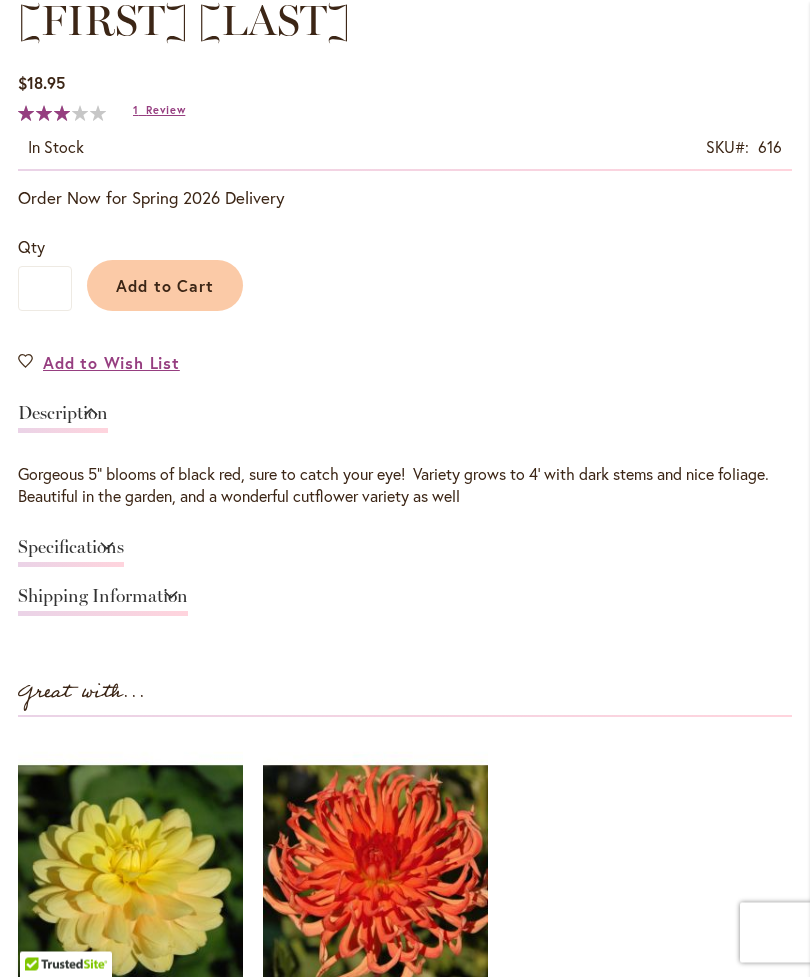 scroll, scrollTop: 1127, scrollLeft: 0, axis: vertical 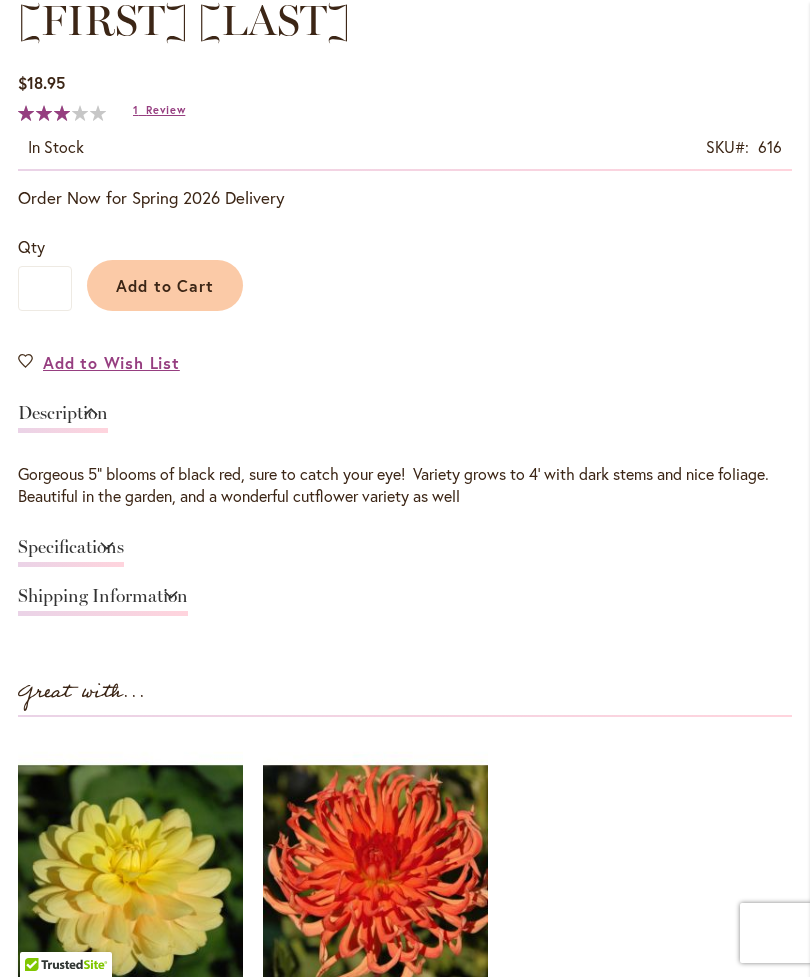 click on "Specifications" at bounding box center [71, 552] 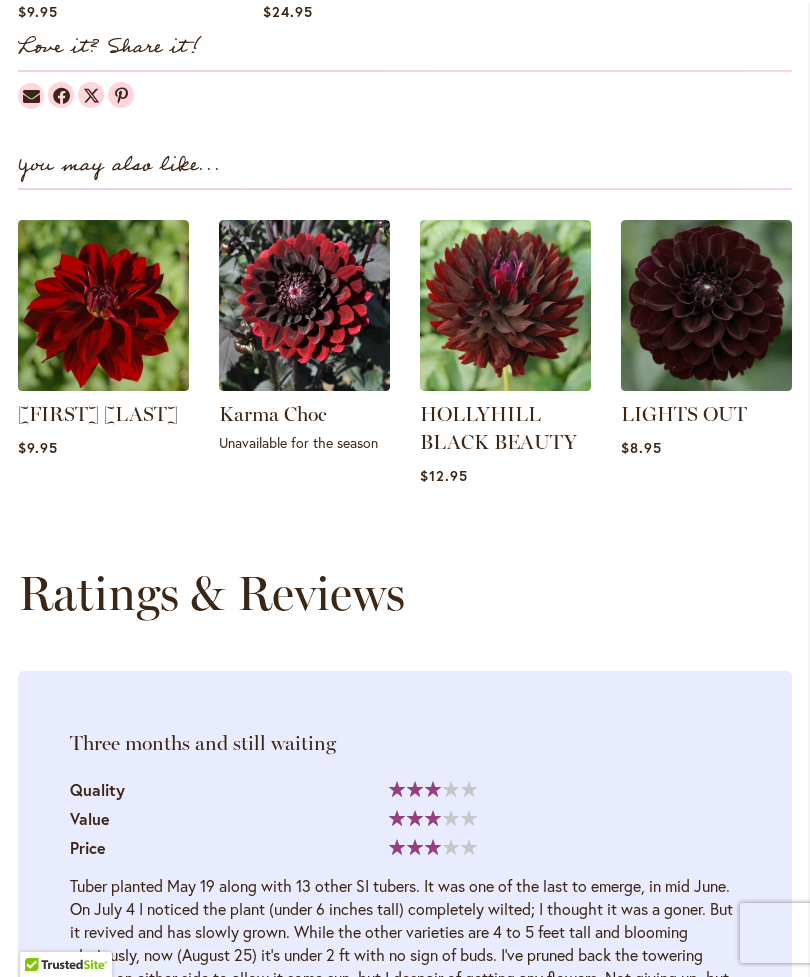 scroll, scrollTop: 2421, scrollLeft: 0, axis: vertical 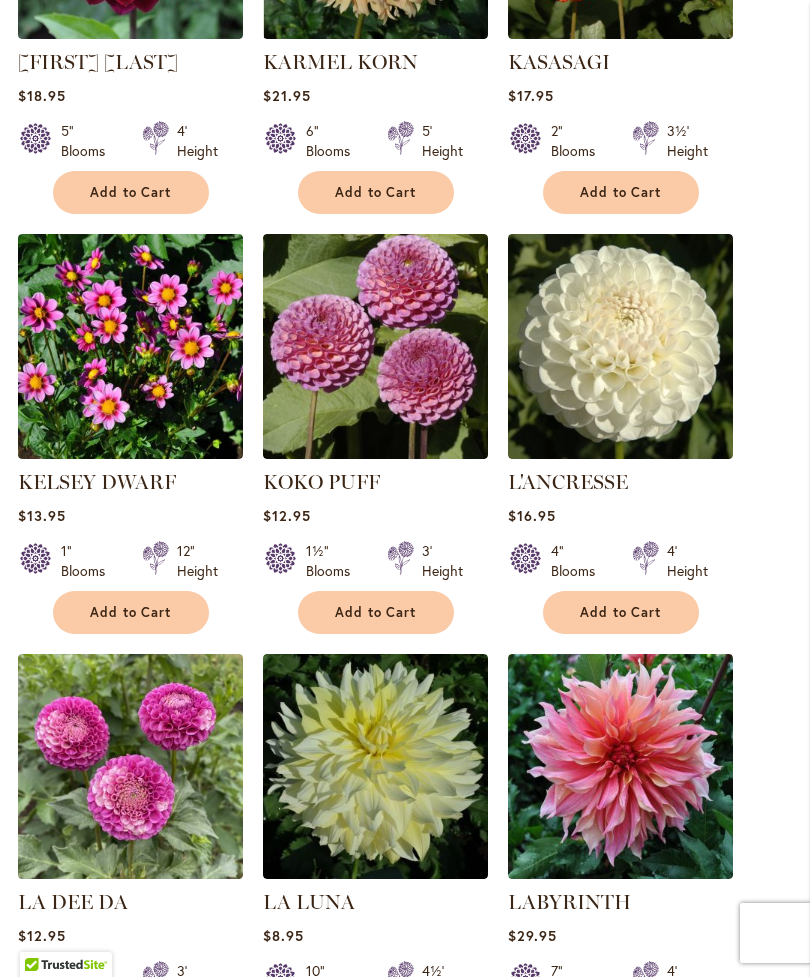 click at bounding box center [620, 346] 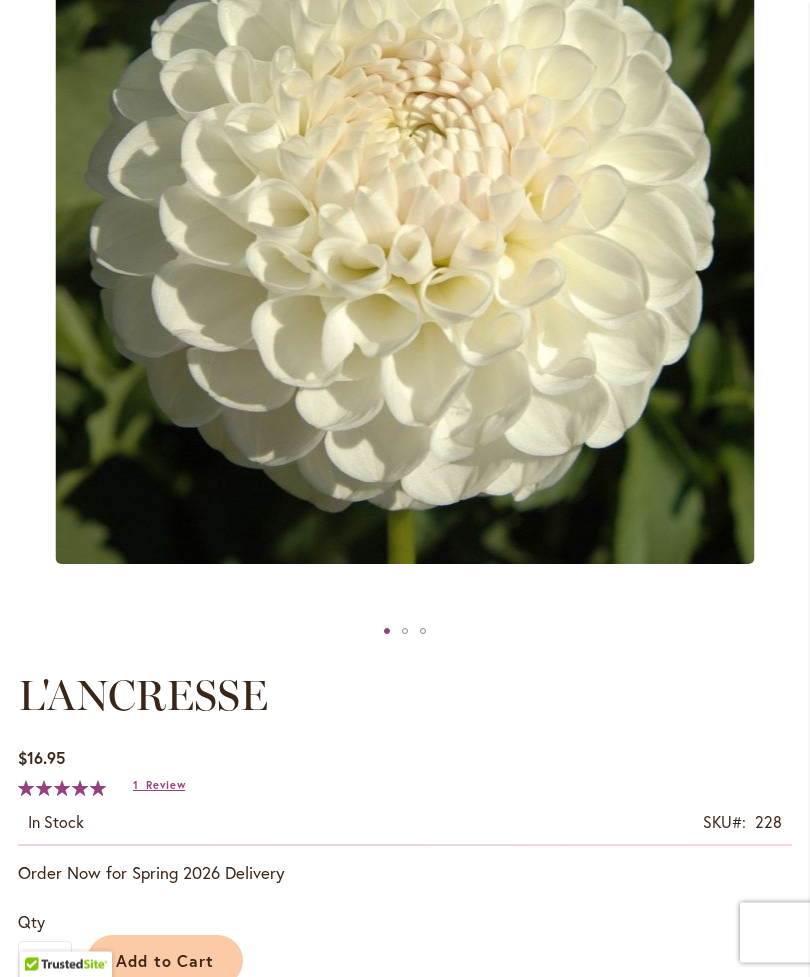 scroll, scrollTop: 453, scrollLeft: 0, axis: vertical 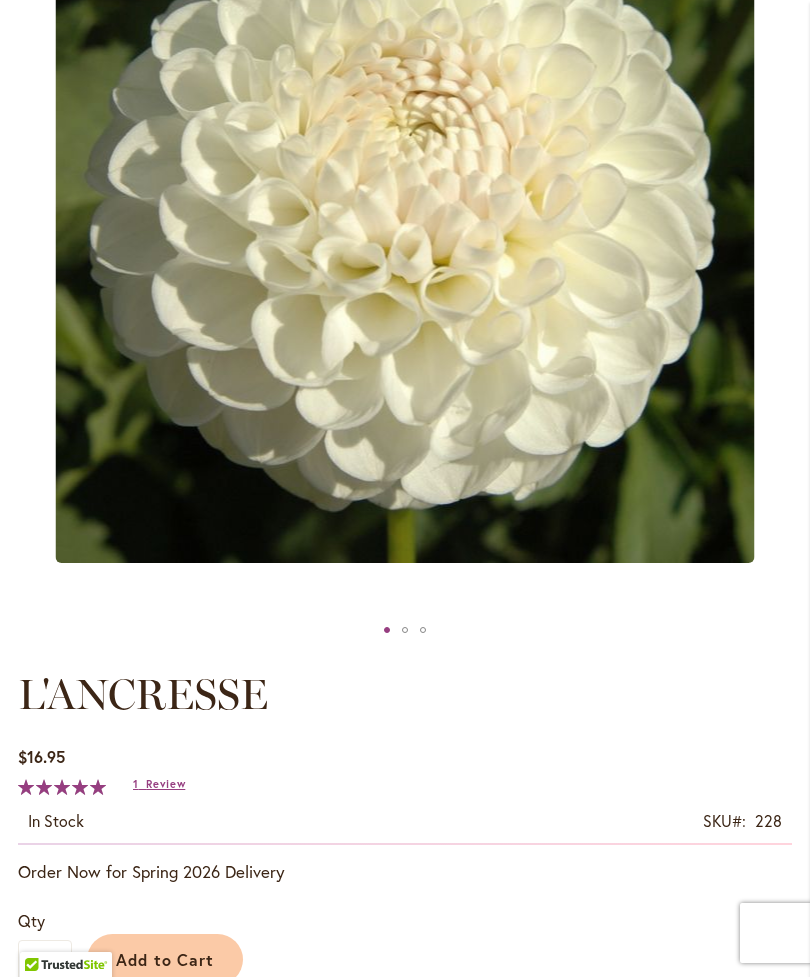 click at bounding box center [405, 630] 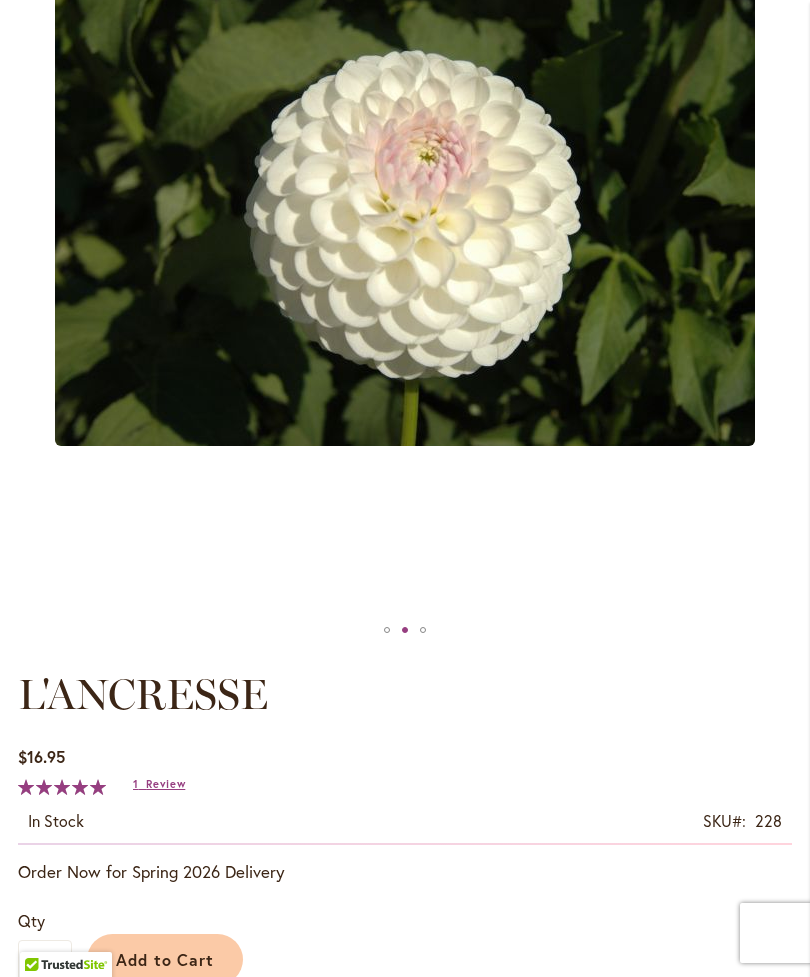 click at bounding box center (423, 630) 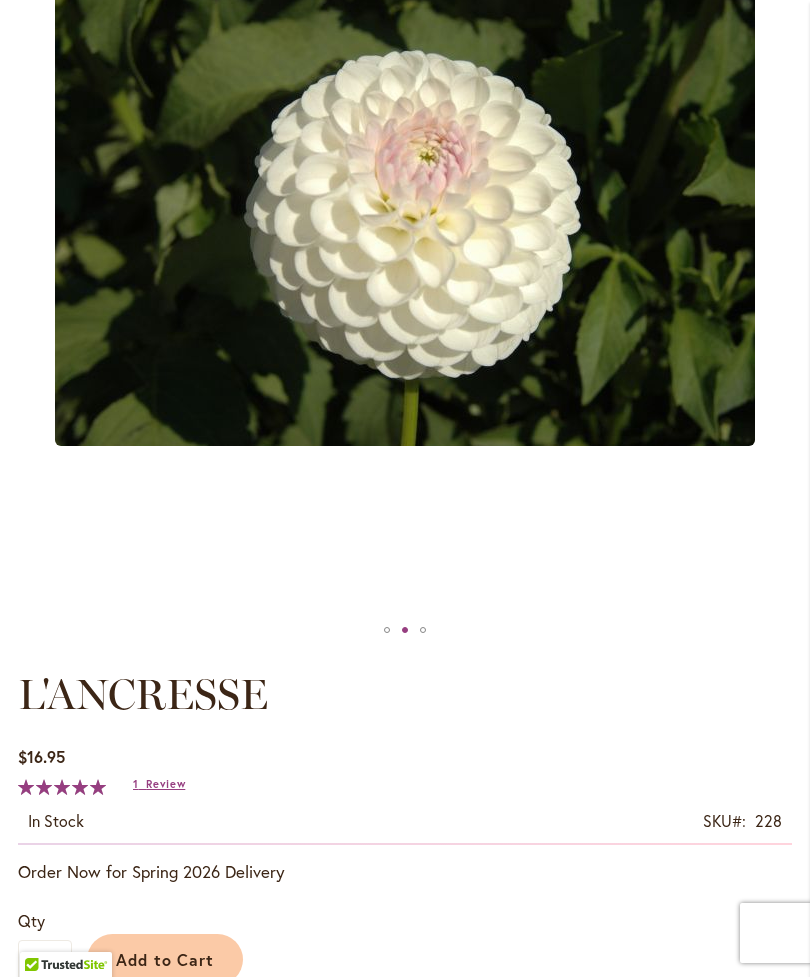 click at bounding box center (423, 630) 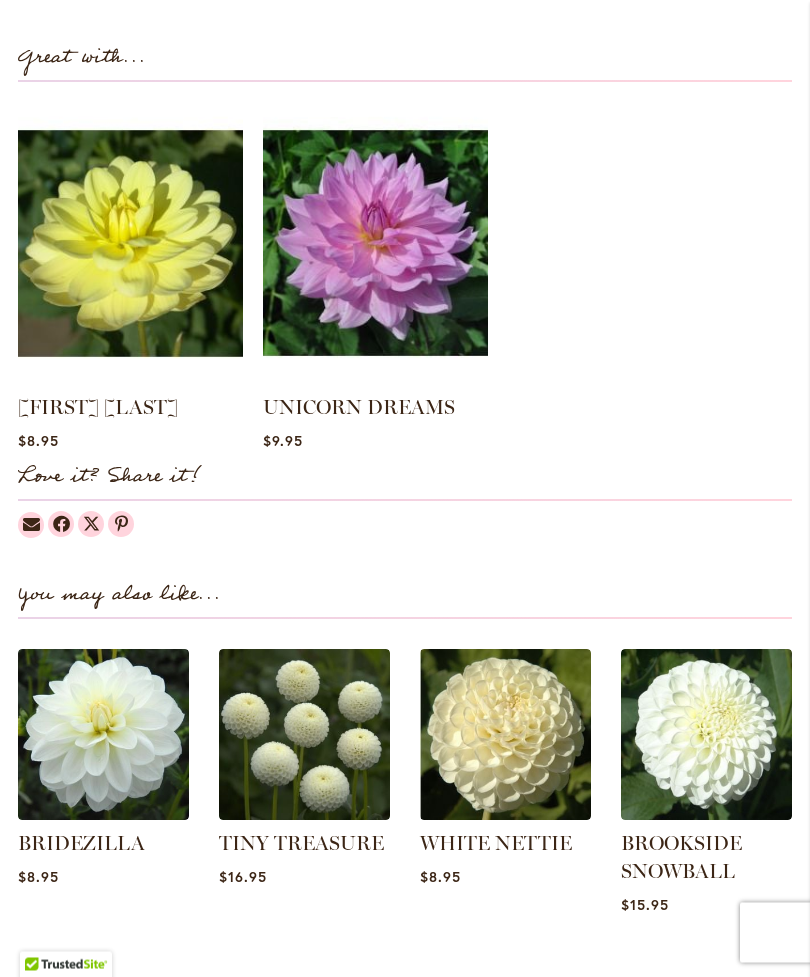 scroll, scrollTop: 1762, scrollLeft: 0, axis: vertical 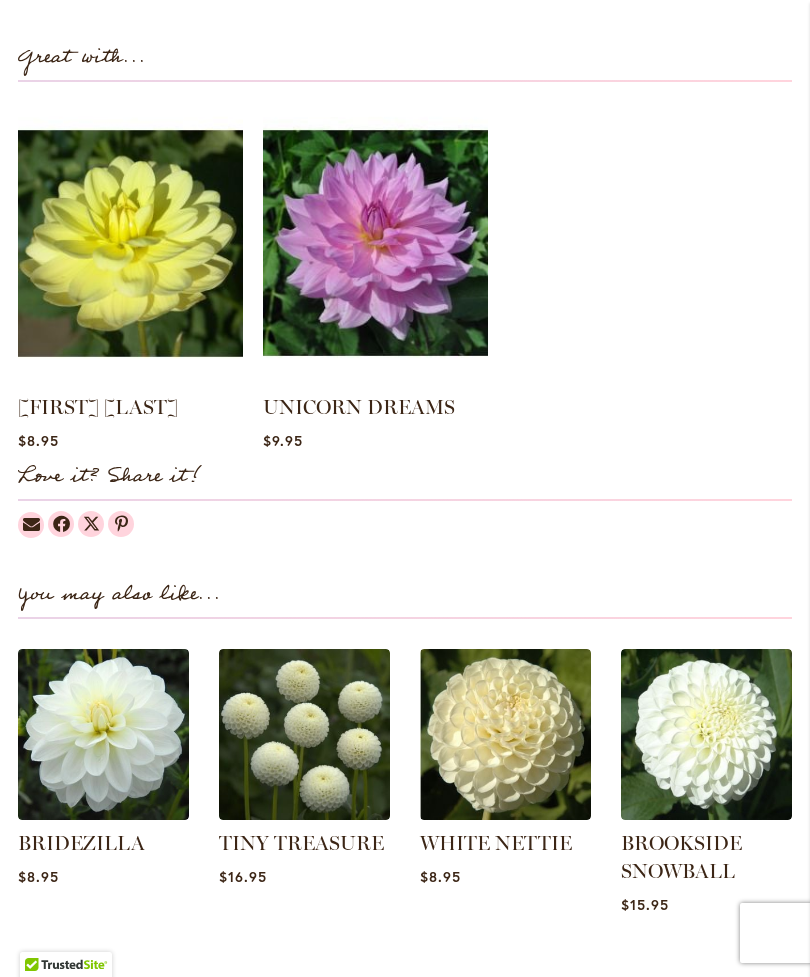 click at bounding box center (505, 734) 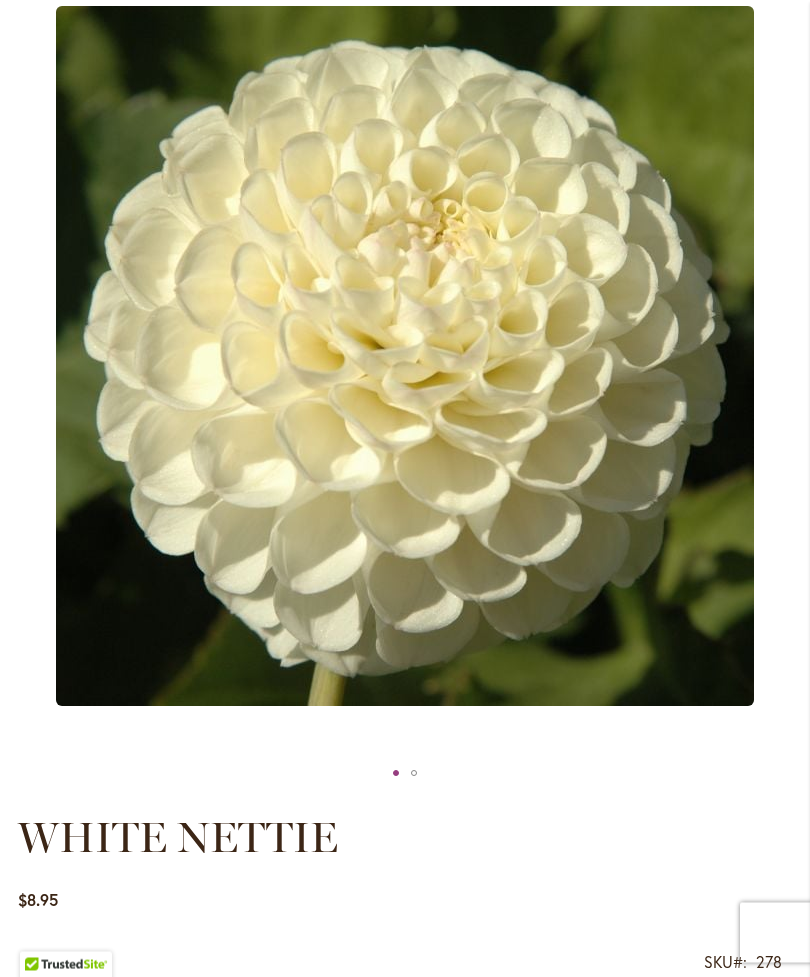 scroll, scrollTop: 311, scrollLeft: 0, axis: vertical 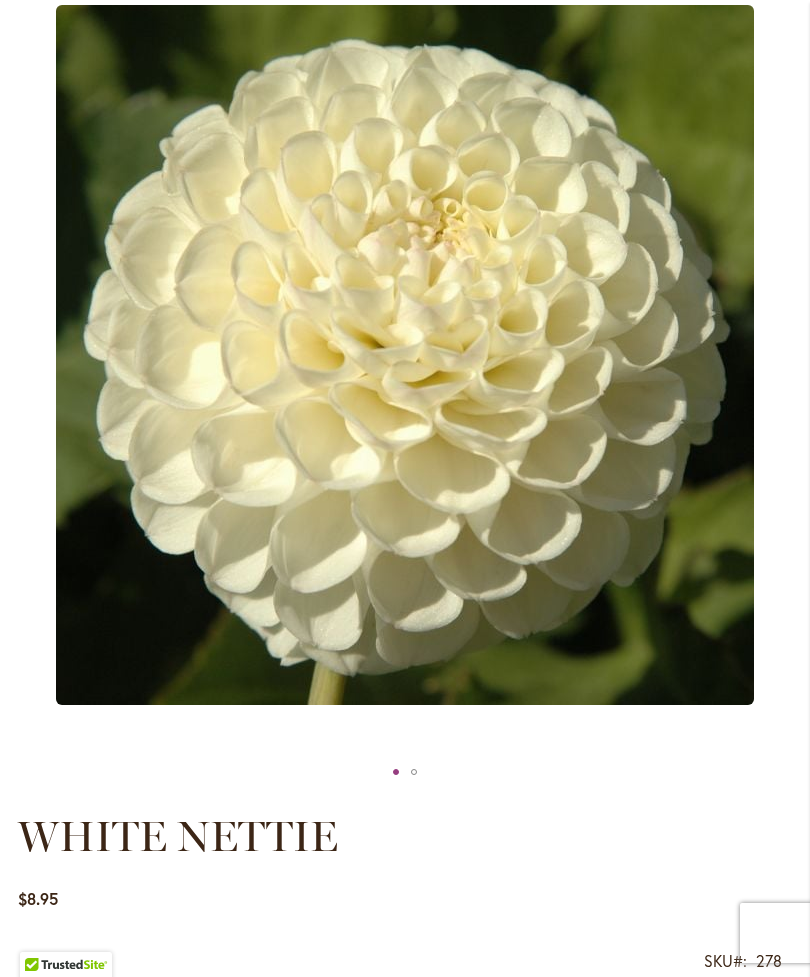 click at bounding box center [414, 772] 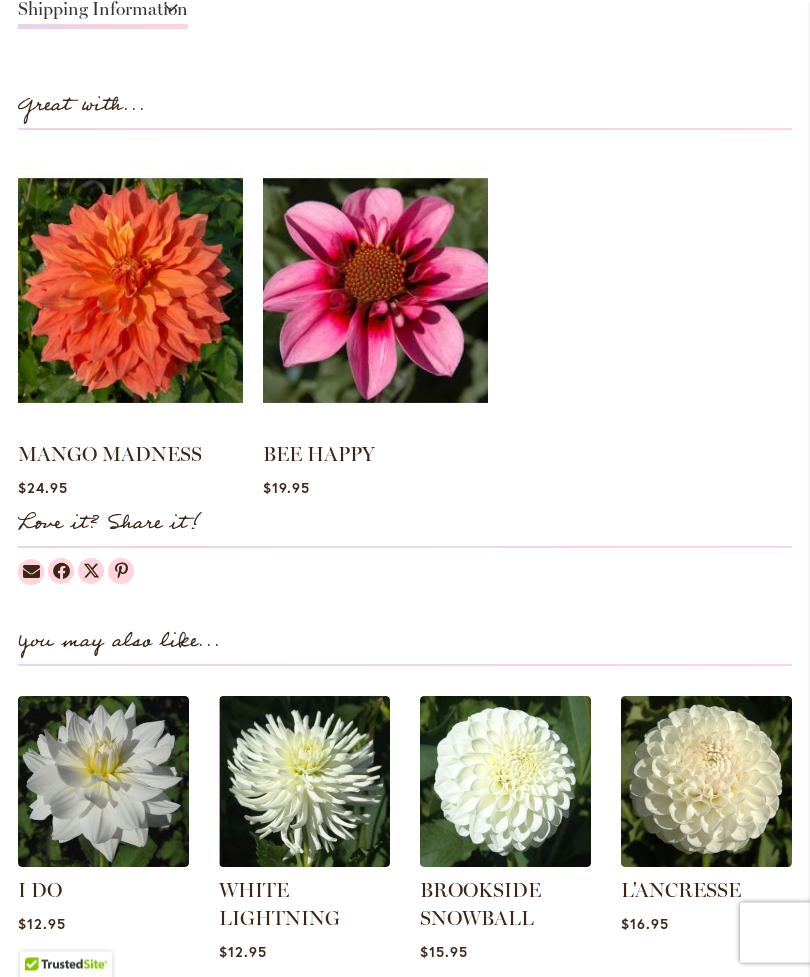 scroll, scrollTop: 1692, scrollLeft: 0, axis: vertical 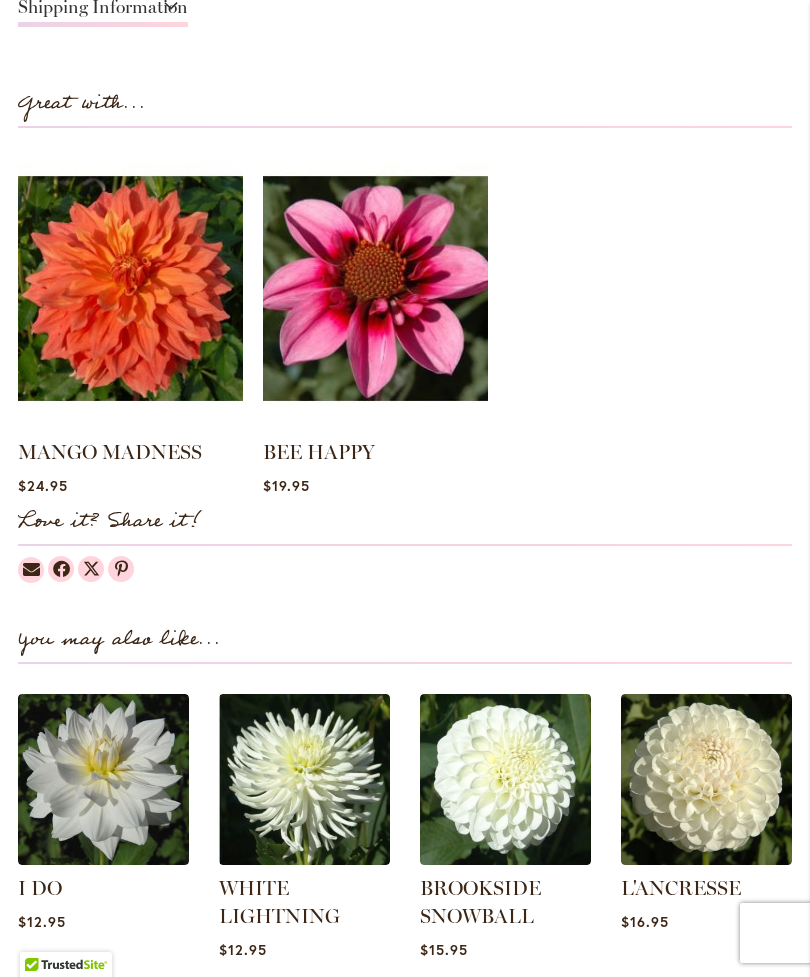click on "BROOKSIDE SNOWBALL" at bounding box center (480, 902) 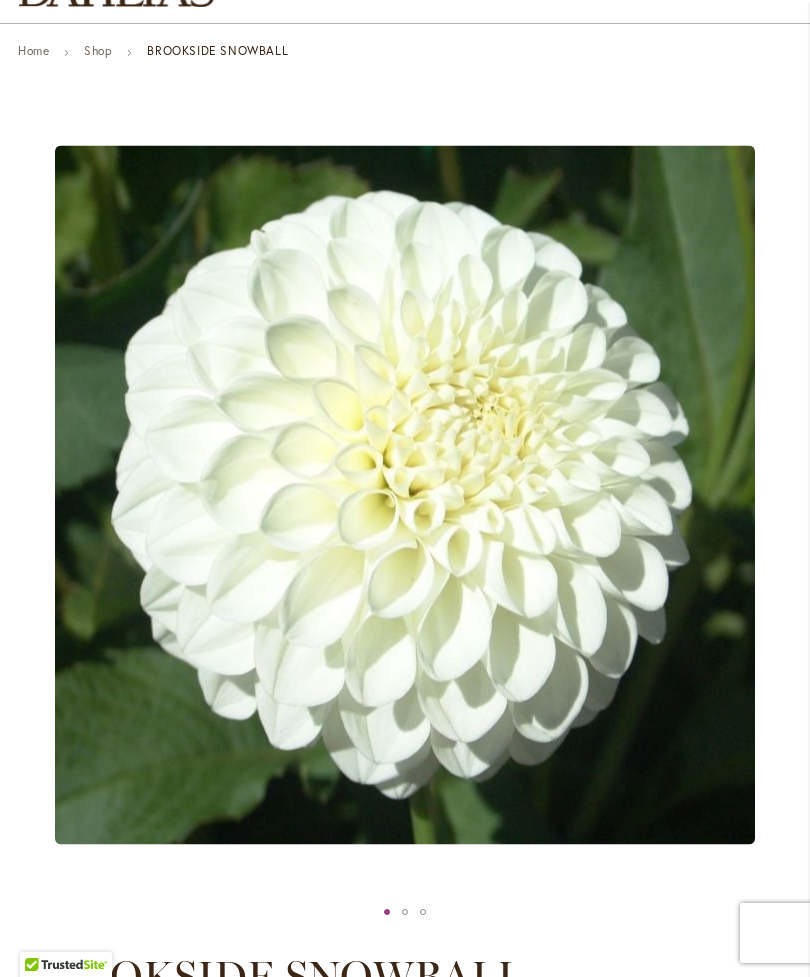 scroll, scrollTop: 168, scrollLeft: 0, axis: vertical 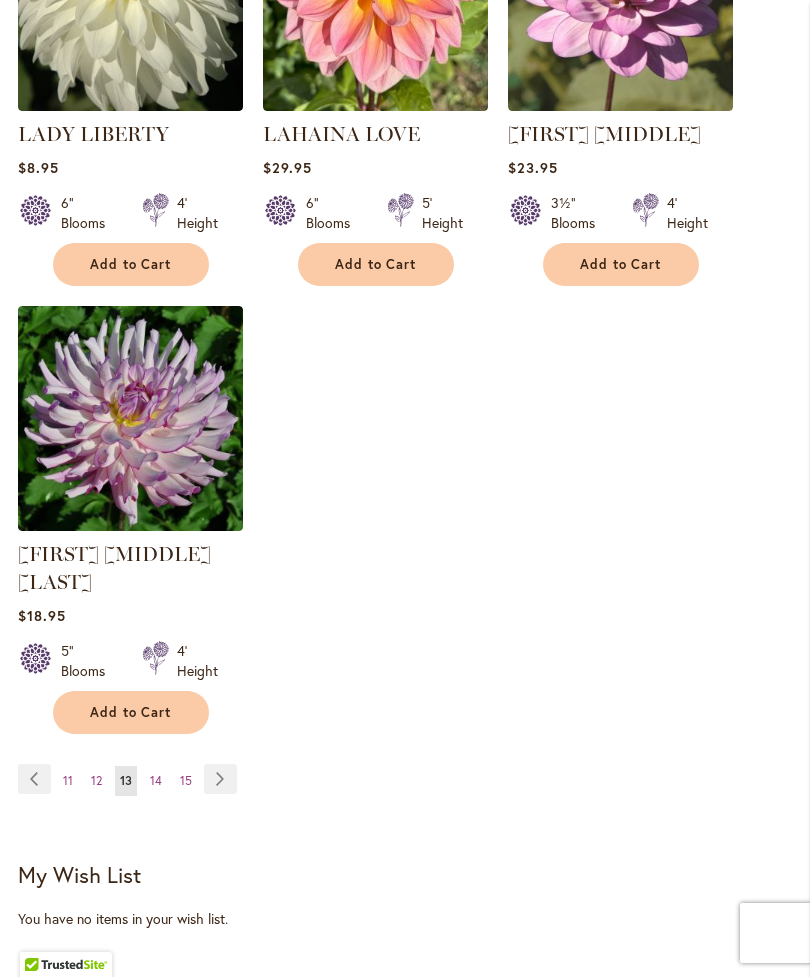 click on "14" at bounding box center (156, 780) 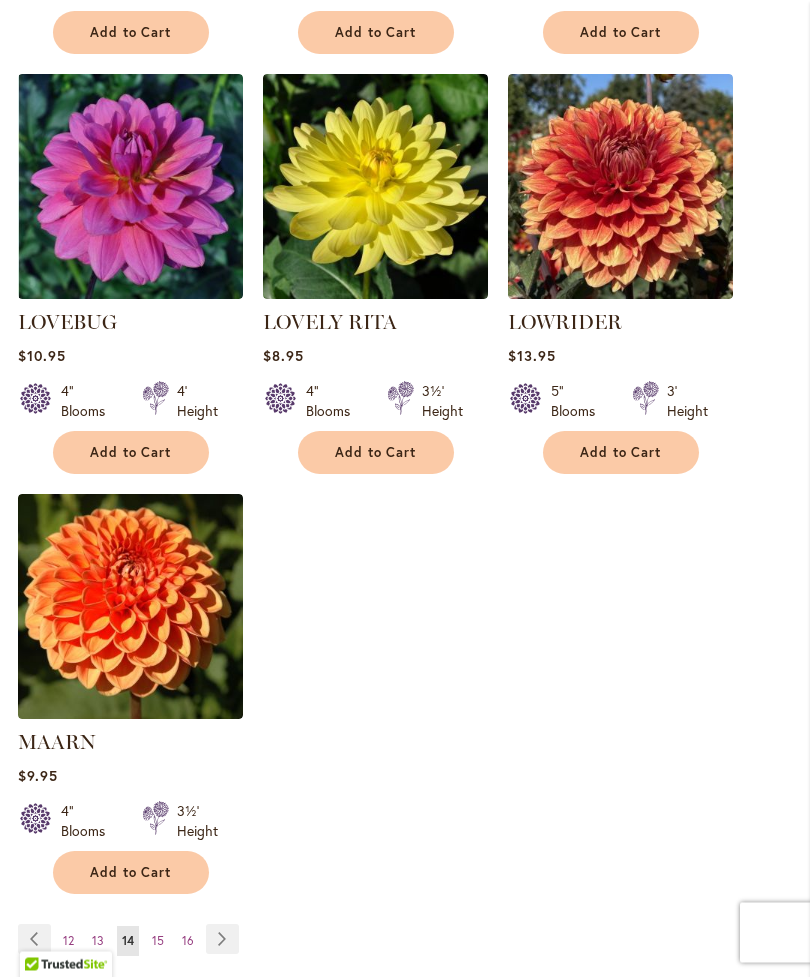 scroll, scrollTop: 2260, scrollLeft: 0, axis: vertical 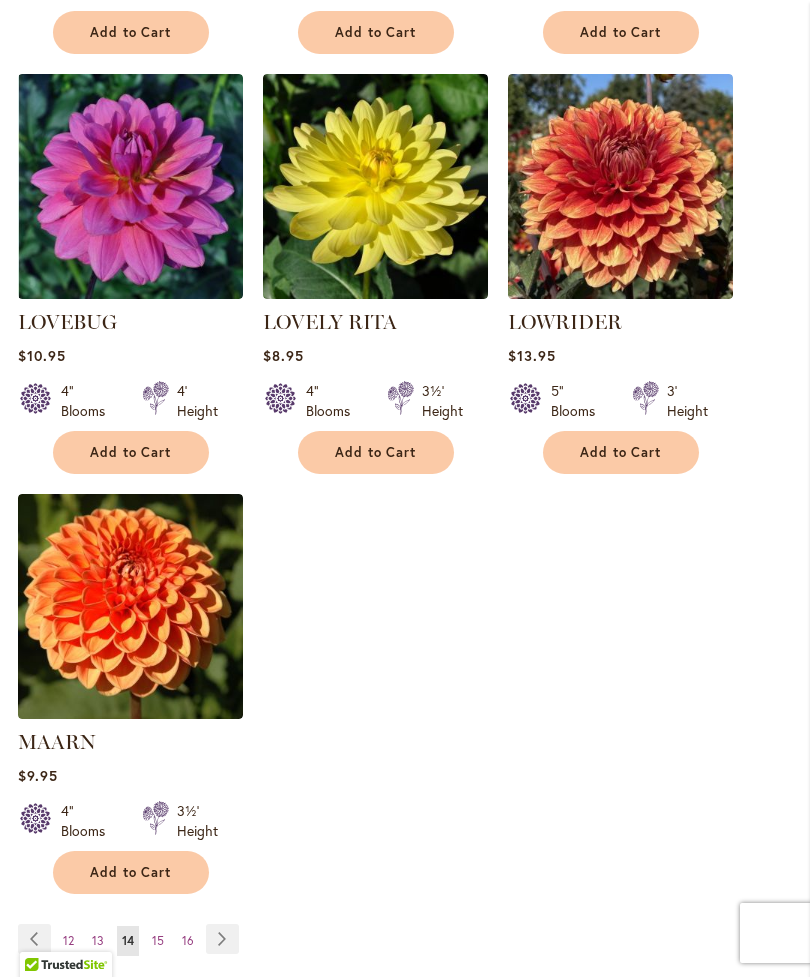 click on "15" at bounding box center [158, 940] 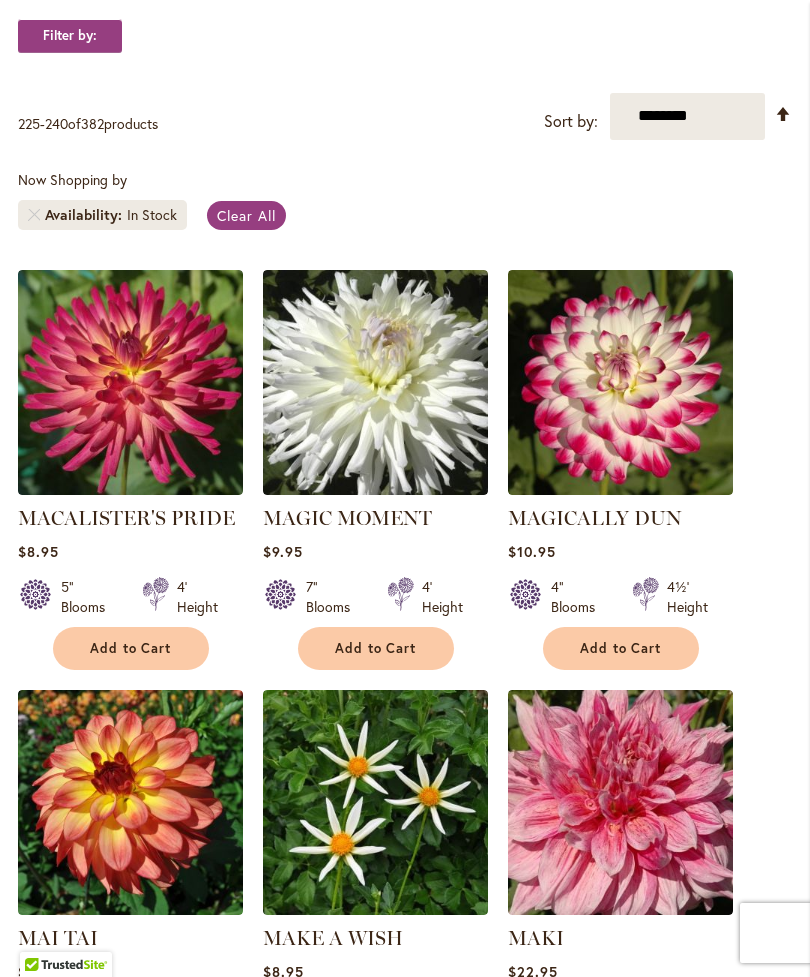 scroll, scrollTop: 397, scrollLeft: 0, axis: vertical 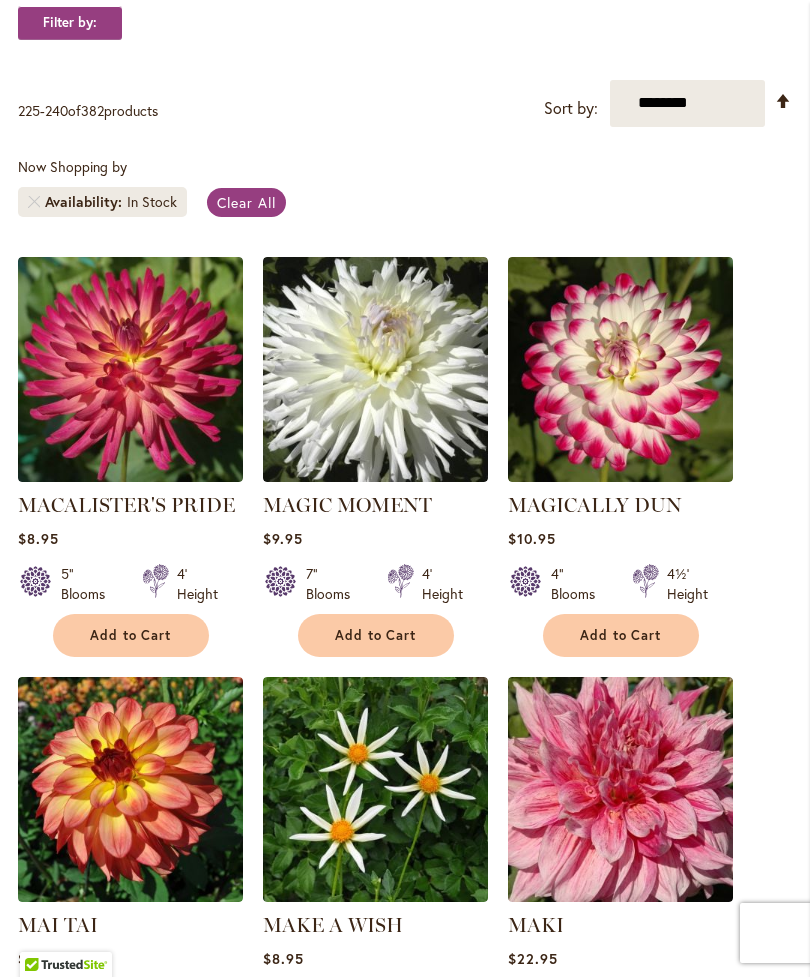 click on "MAGIC MOMENT" at bounding box center [347, 505] 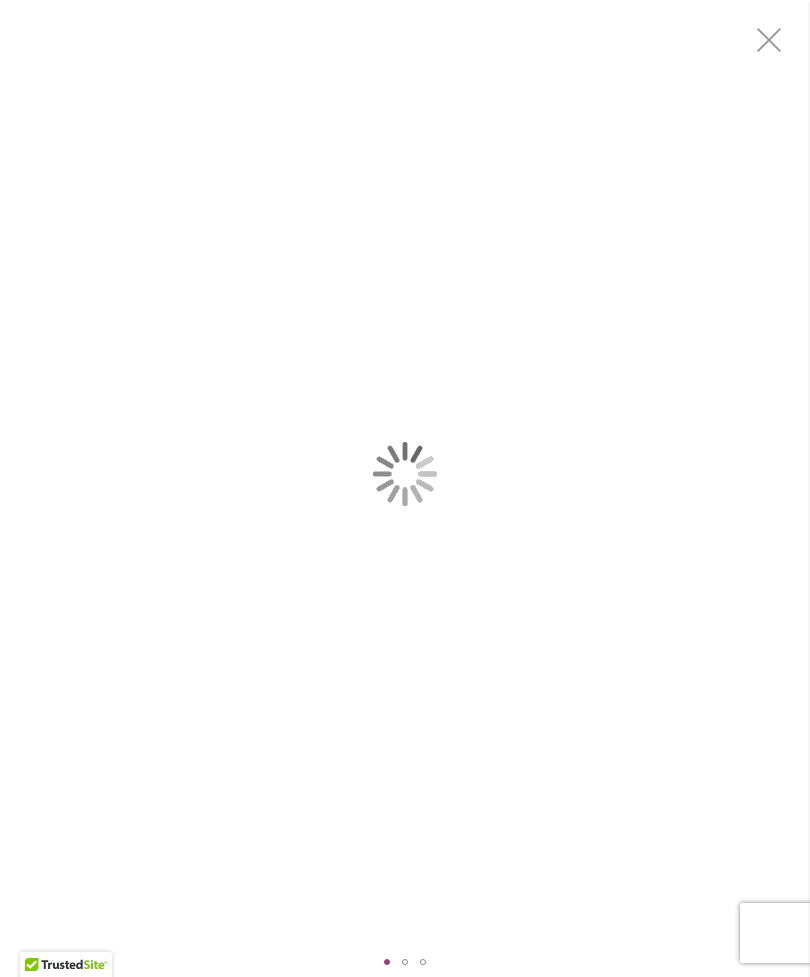 scroll, scrollTop: 0, scrollLeft: 0, axis: both 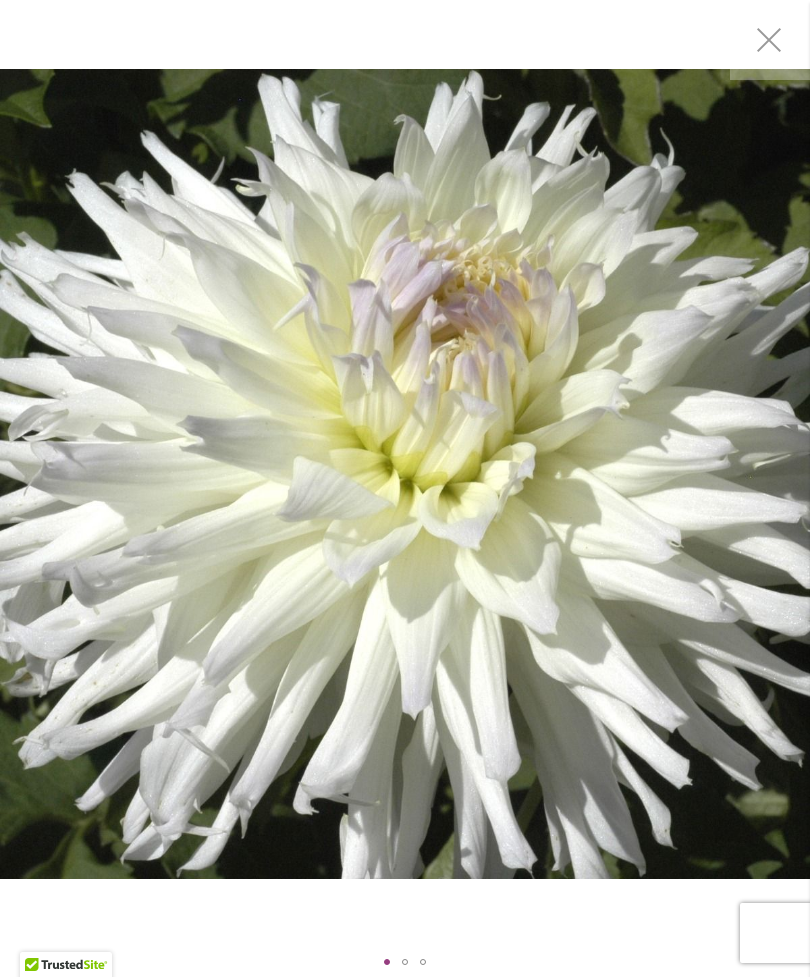 click at bounding box center (405, 962) 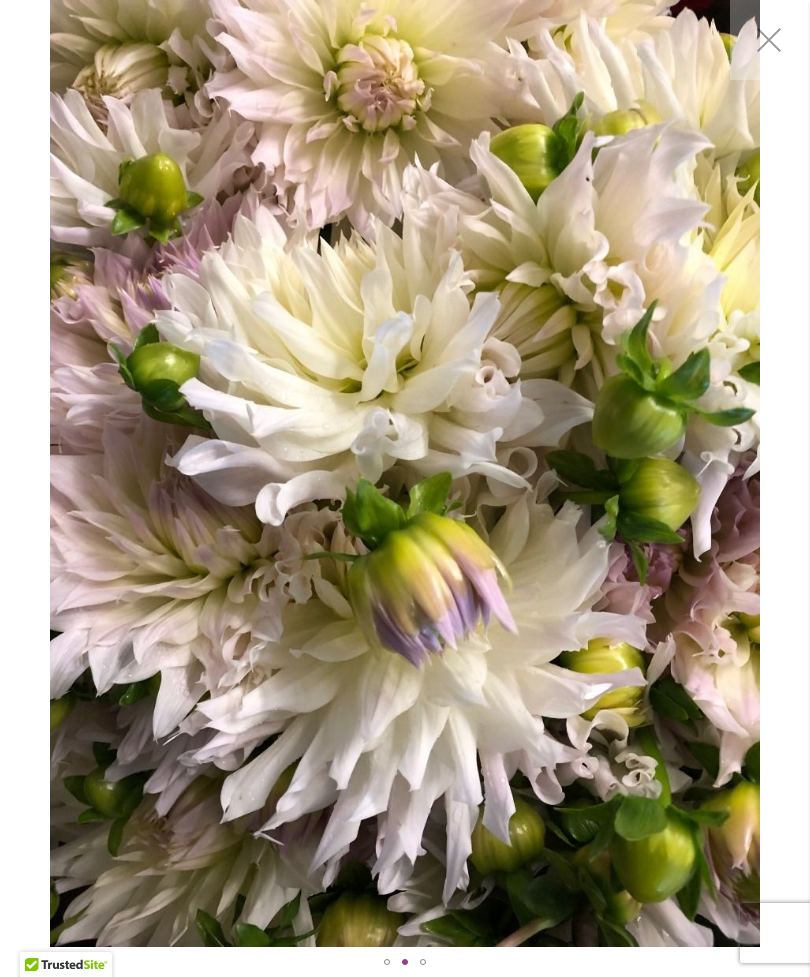 scroll, scrollTop: 0, scrollLeft: 0, axis: both 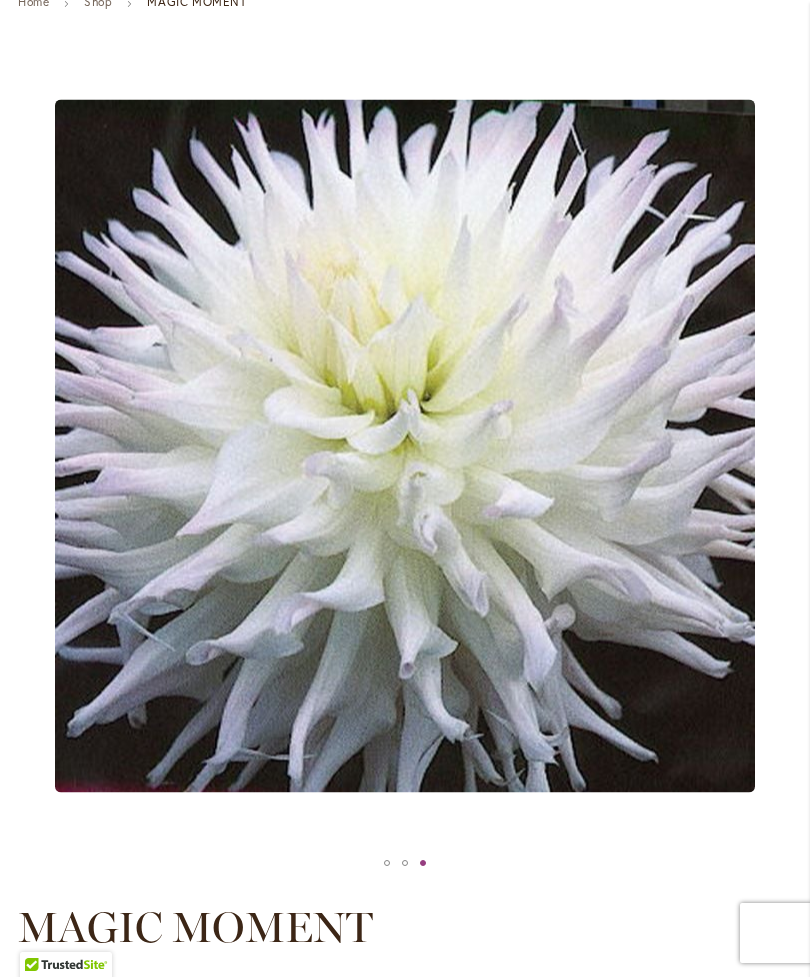 click at bounding box center [387, 863] 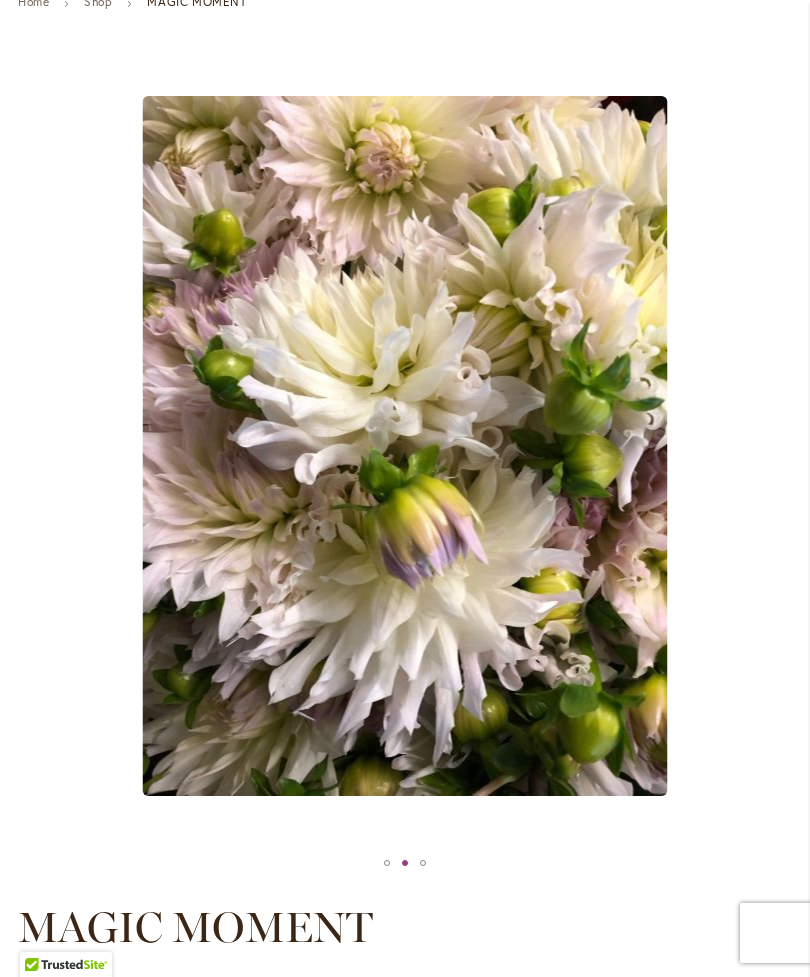 click at bounding box center (387, 863) 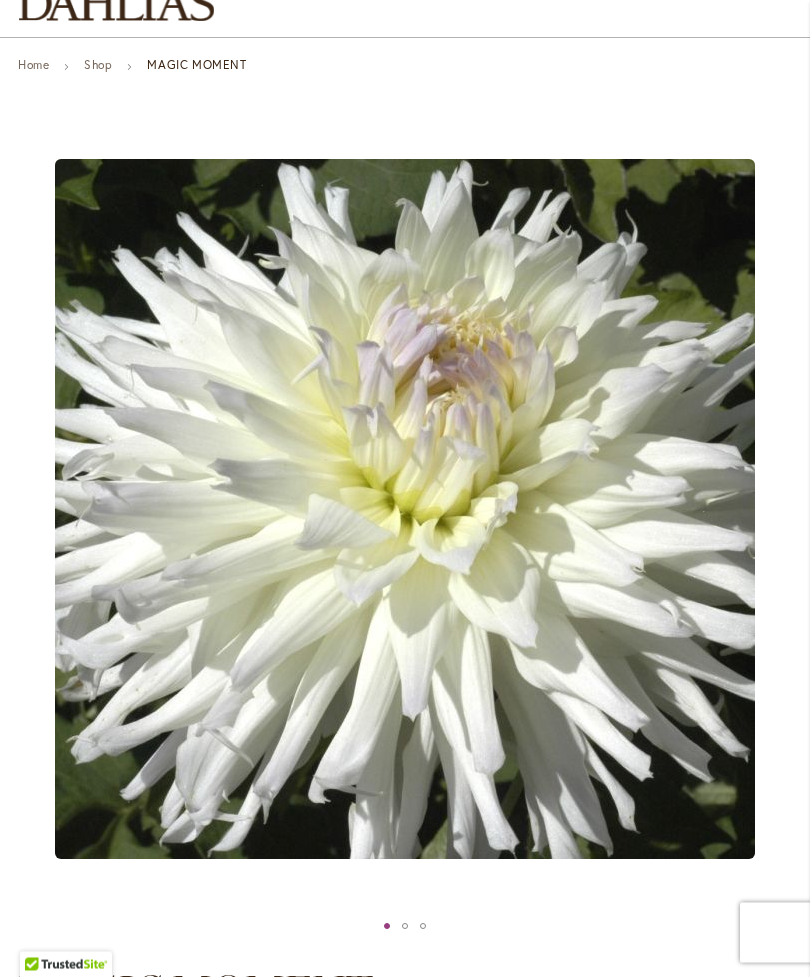 scroll, scrollTop: 0, scrollLeft: 0, axis: both 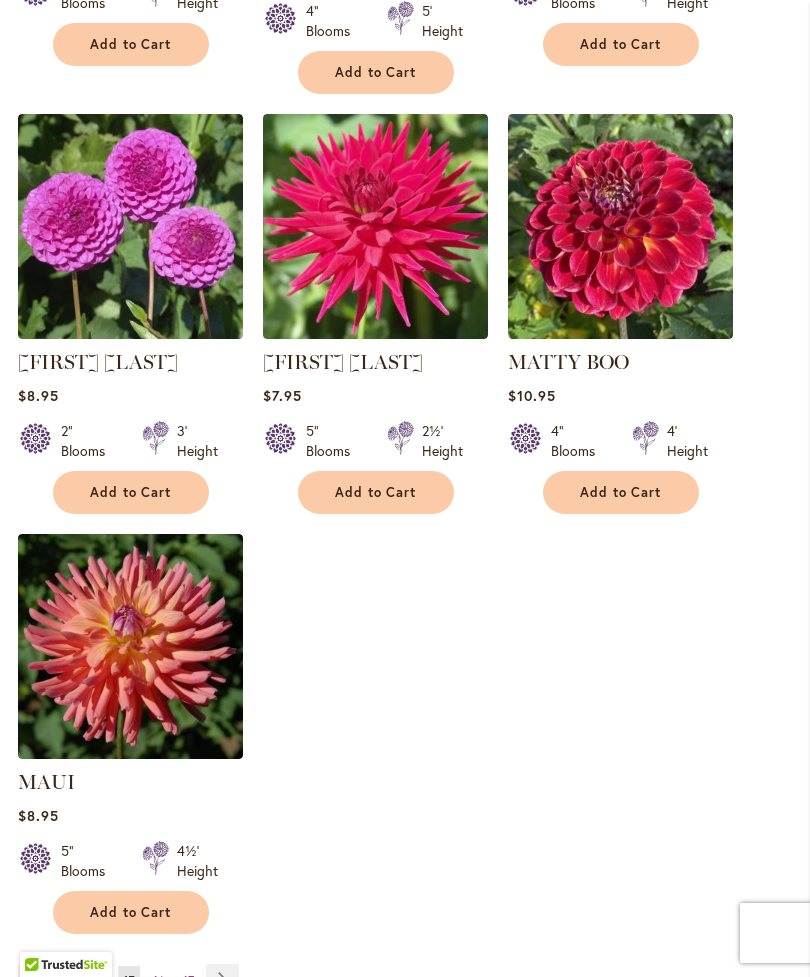 click on "Page
Next" at bounding box center [222, 979] 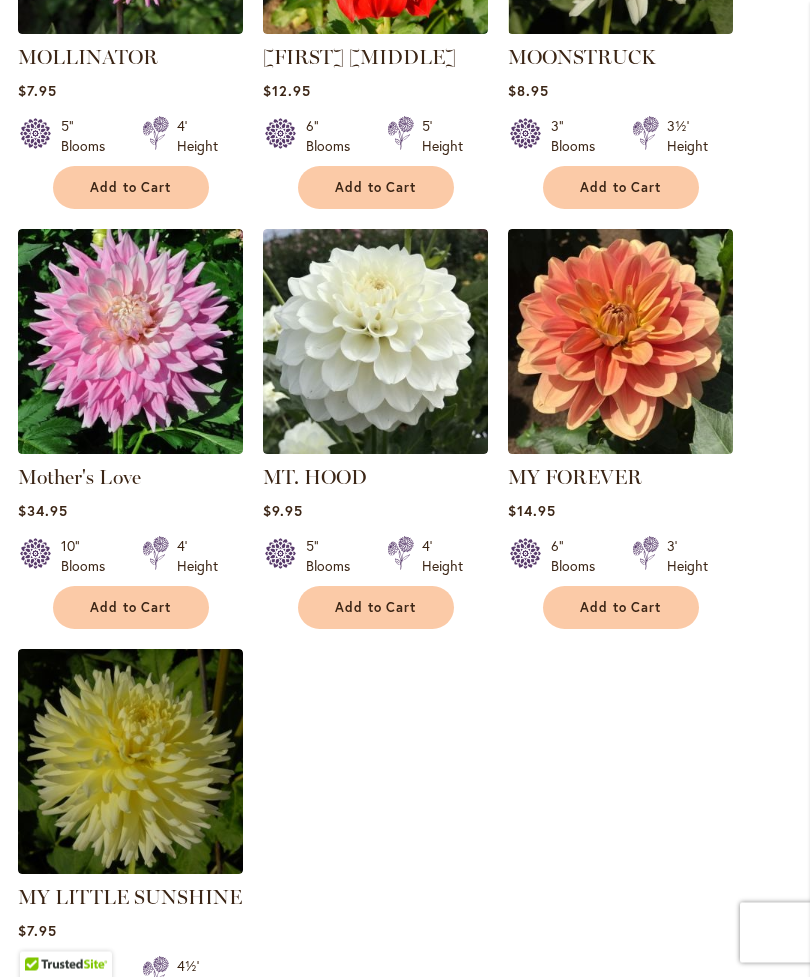 scroll, scrollTop: 2147, scrollLeft: 0, axis: vertical 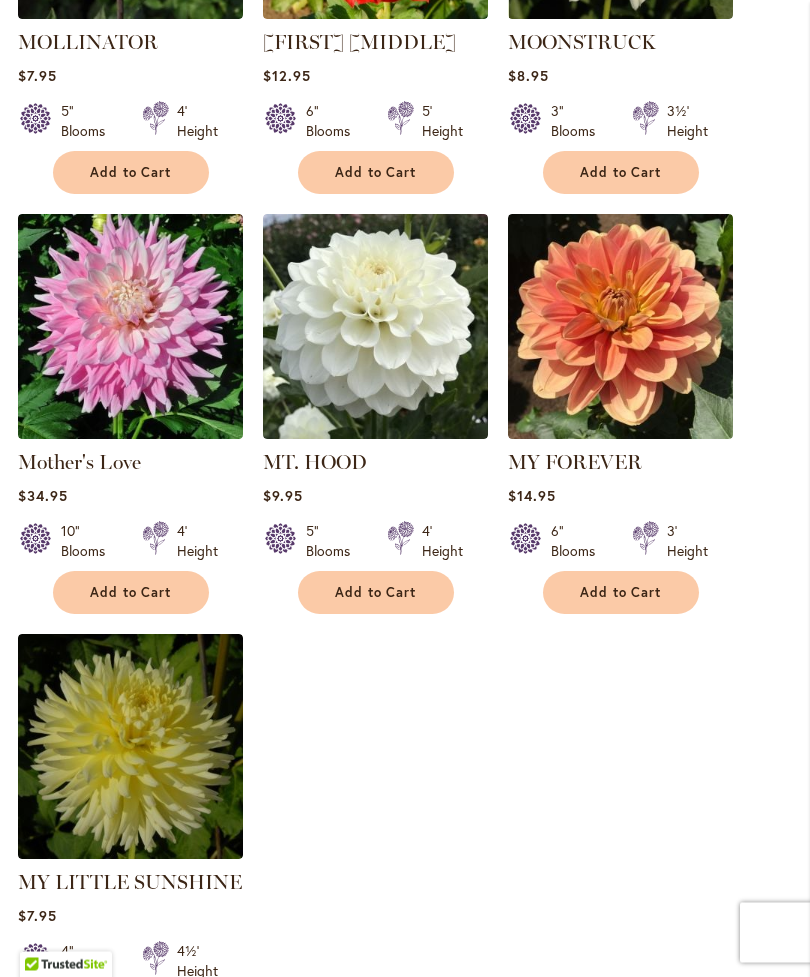 click on "MT. HOOD" at bounding box center (315, 463) 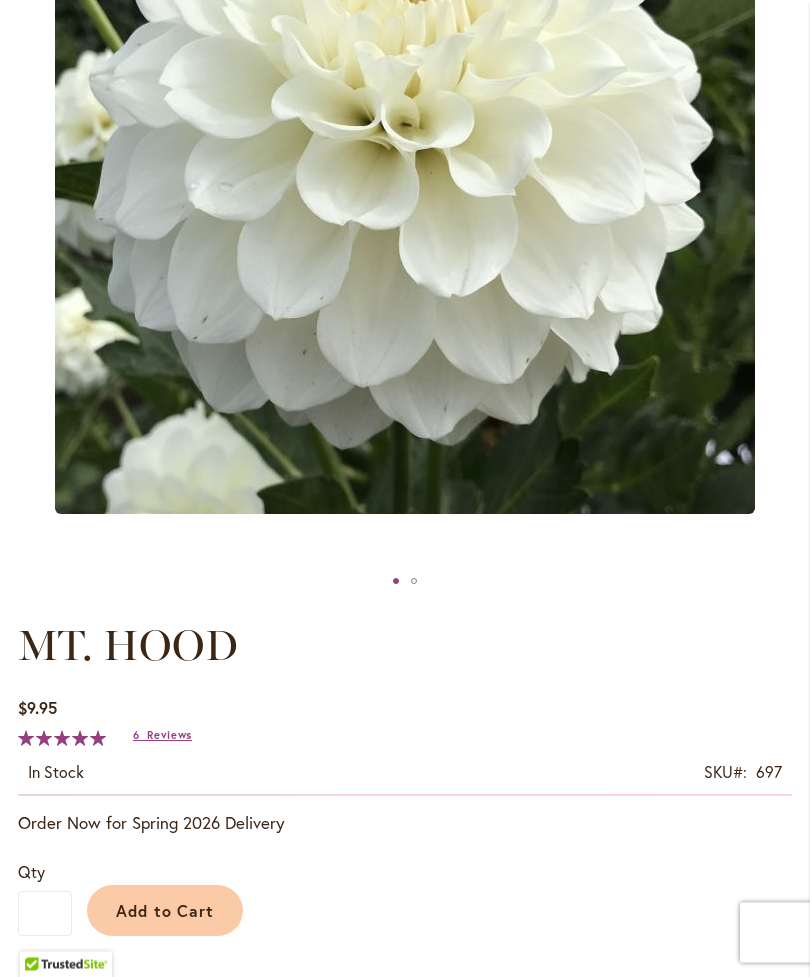 scroll, scrollTop: 503, scrollLeft: 0, axis: vertical 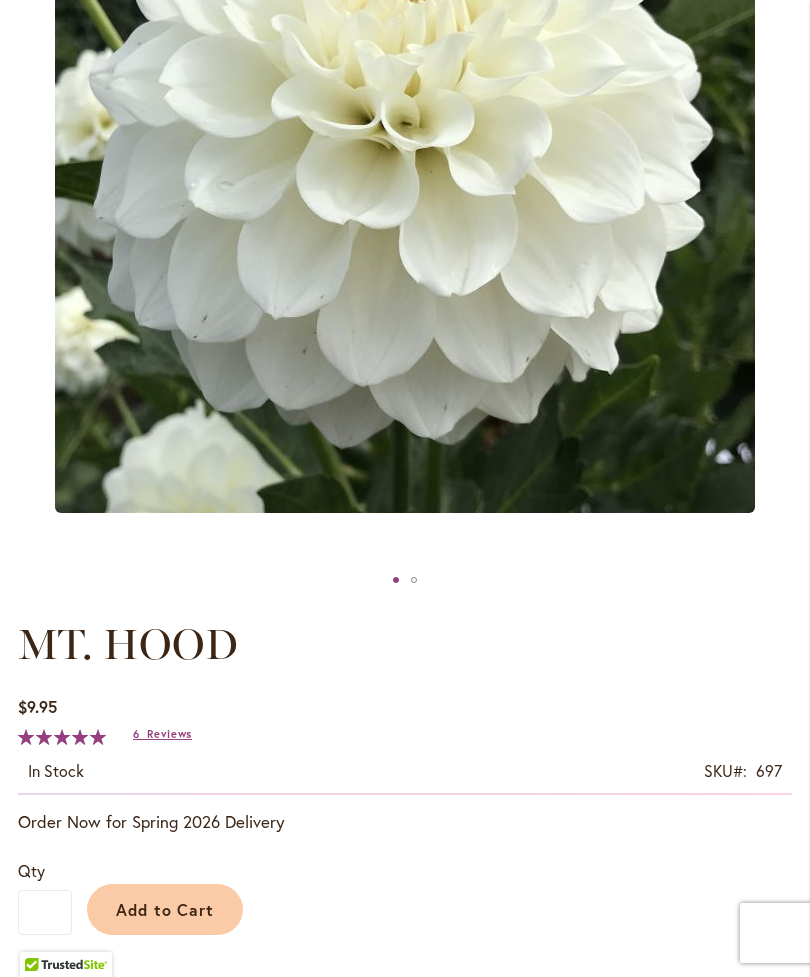 click at bounding box center (414, 580) 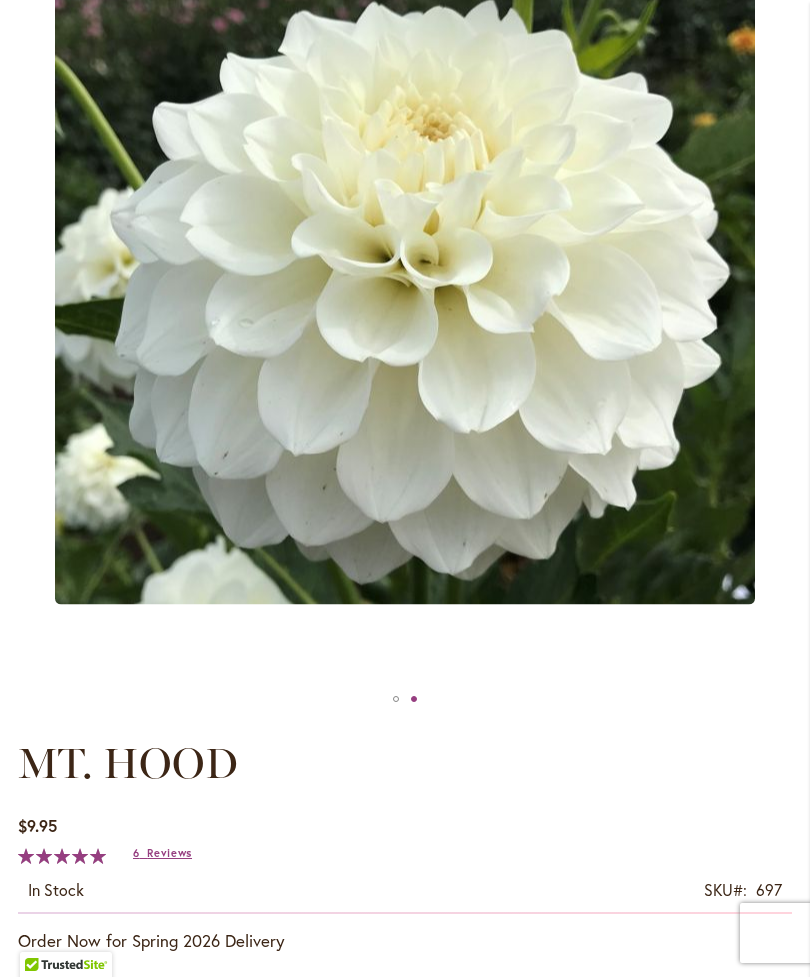 scroll, scrollTop: 387, scrollLeft: 0, axis: vertical 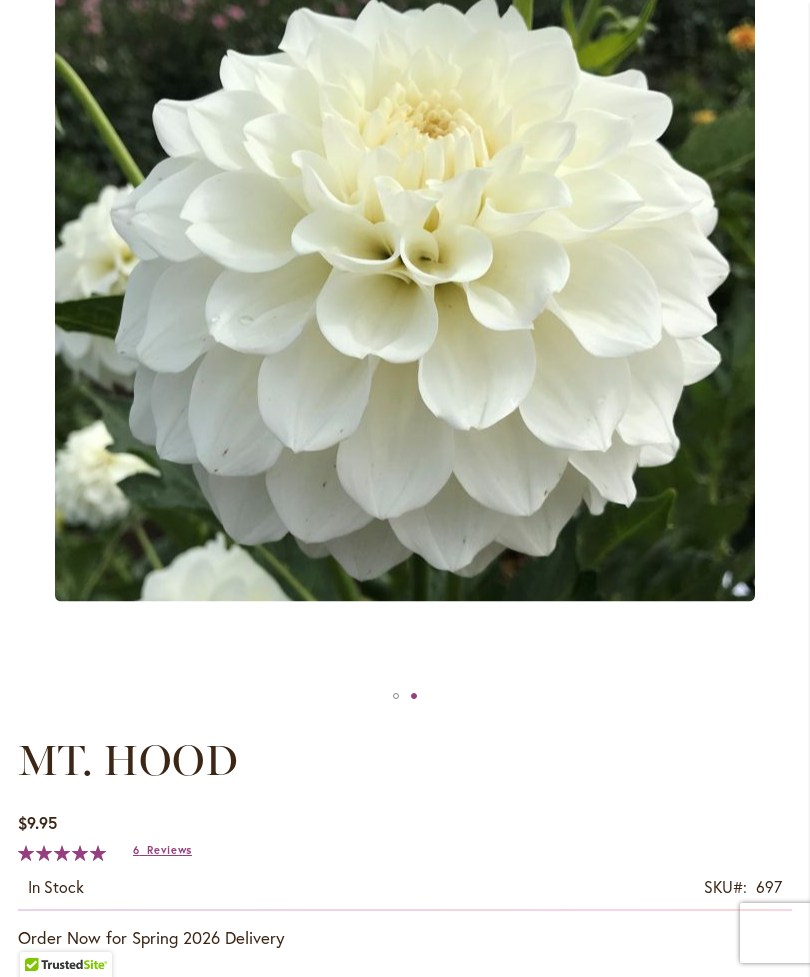 click at bounding box center [396, 696] 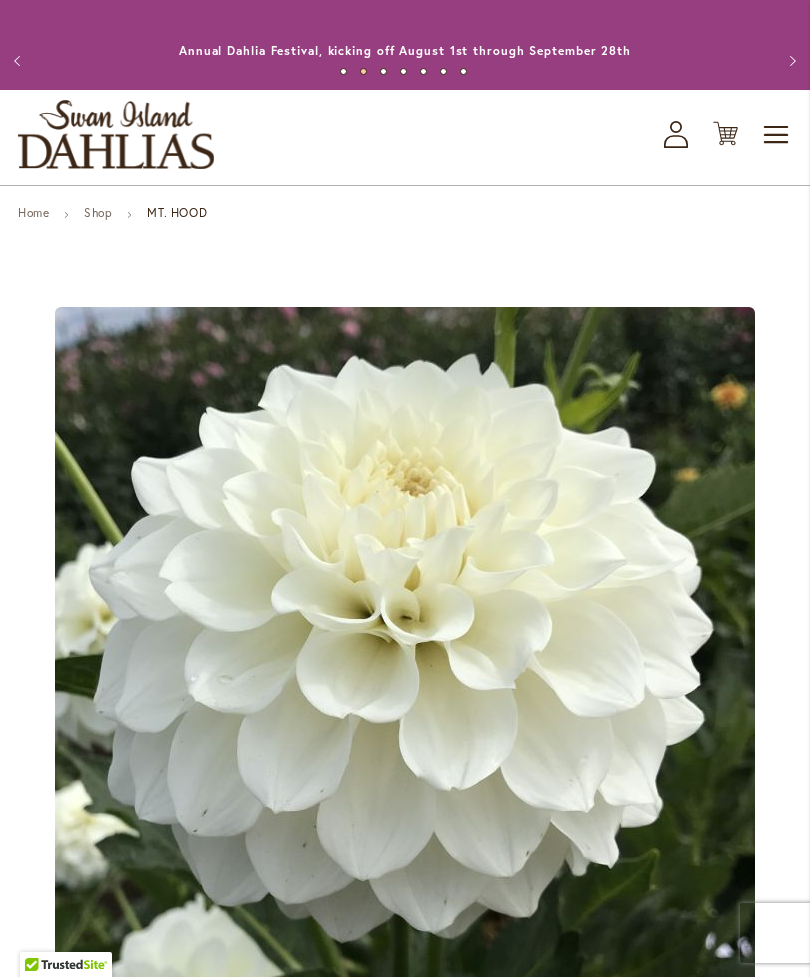 scroll, scrollTop: 0, scrollLeft: 0, axis: both 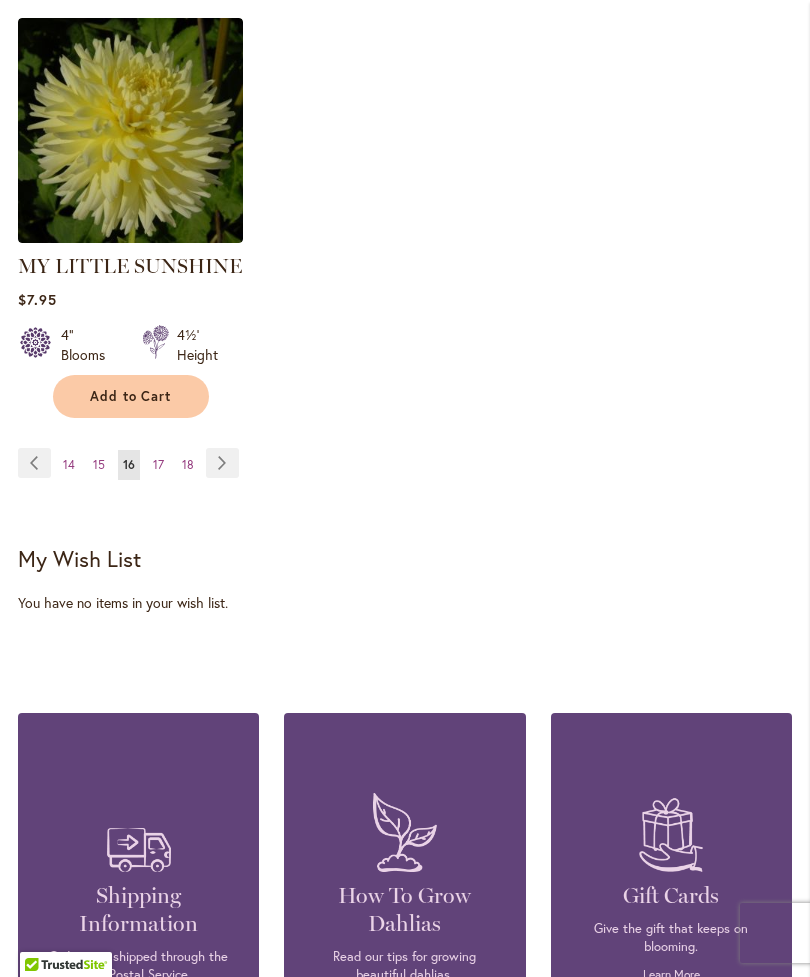 click on "Page
Next" at bounding box center [222, 463] 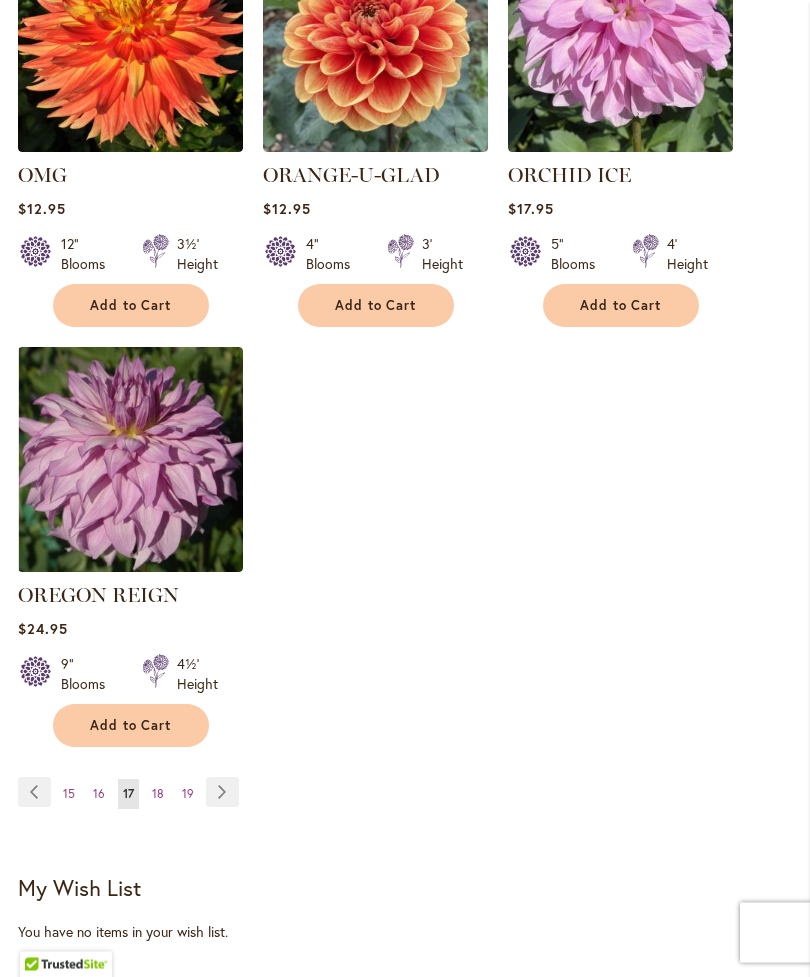 scroll, scrollTop: 2407, scrollLeft: 0, axis: vertical 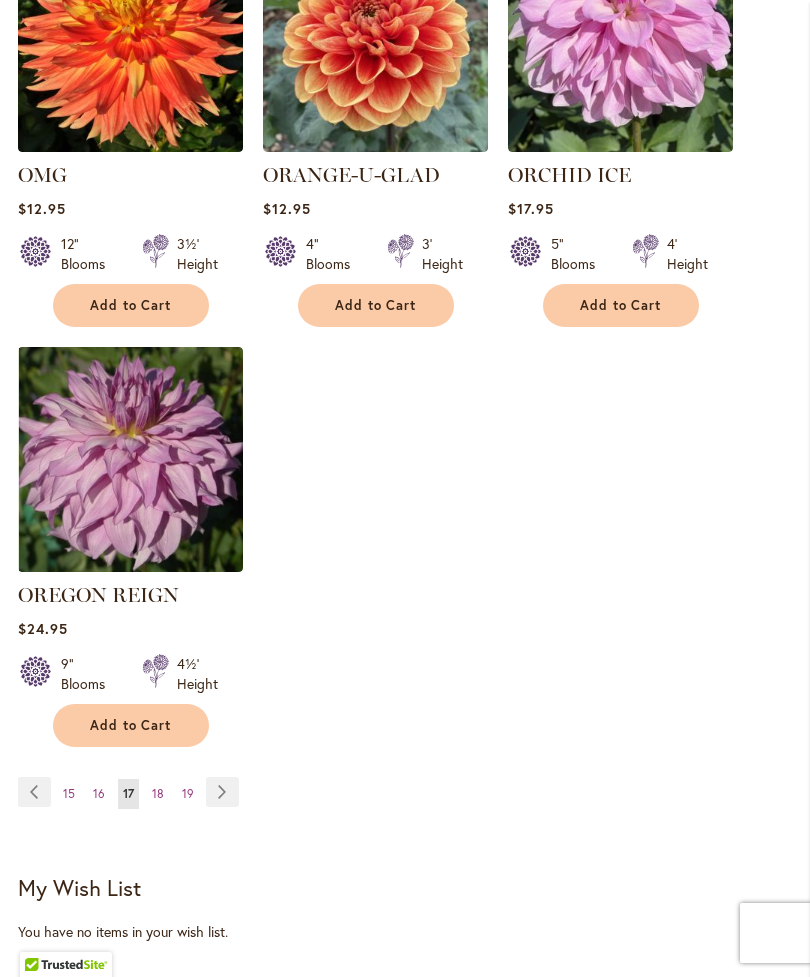 click on "Page
Next" at bounding box center [222, 792] 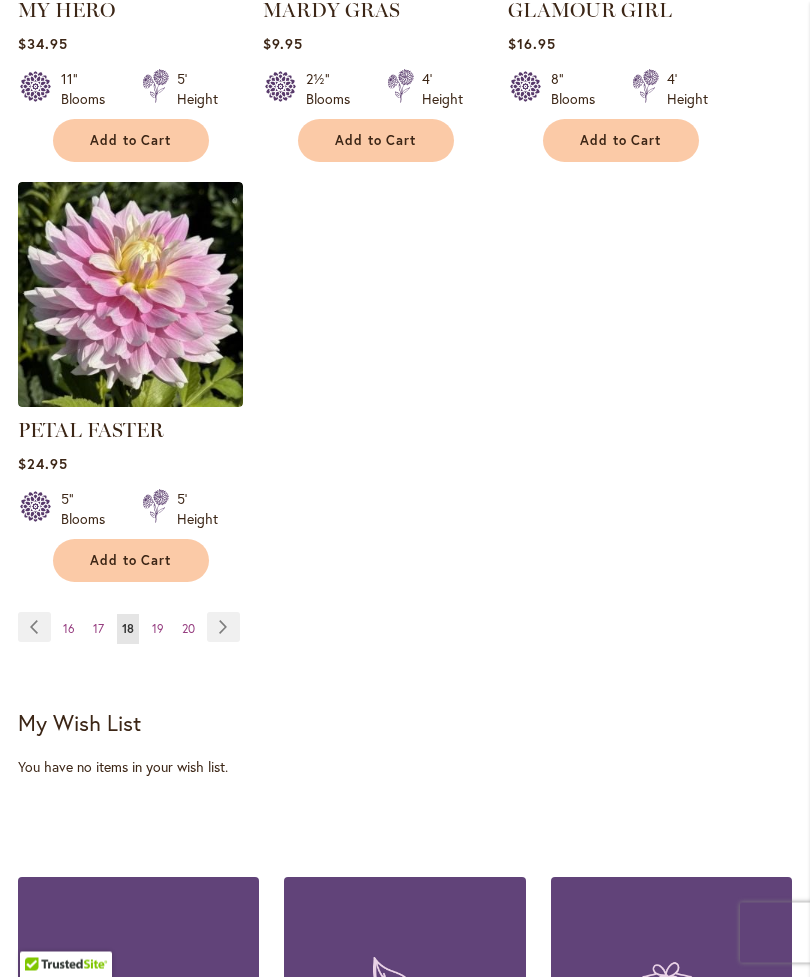 scroll, scrollTop: 2628, scrollLeft: 0, axis: vertical 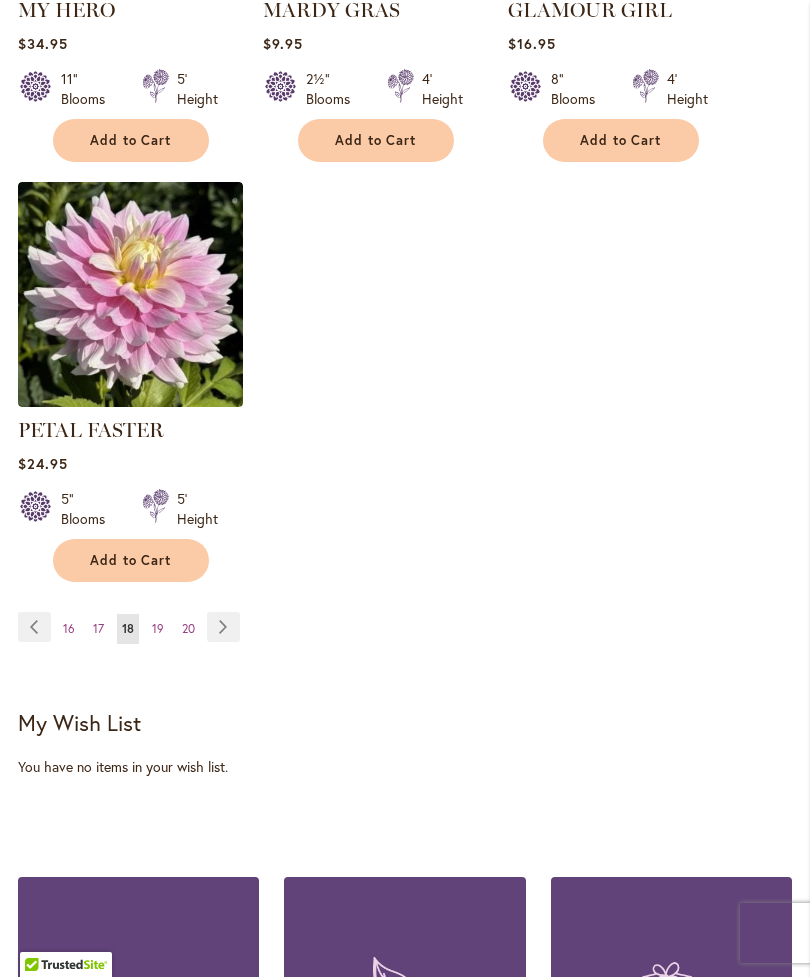 click on "Page
Next" at bounding box center [223, 627] 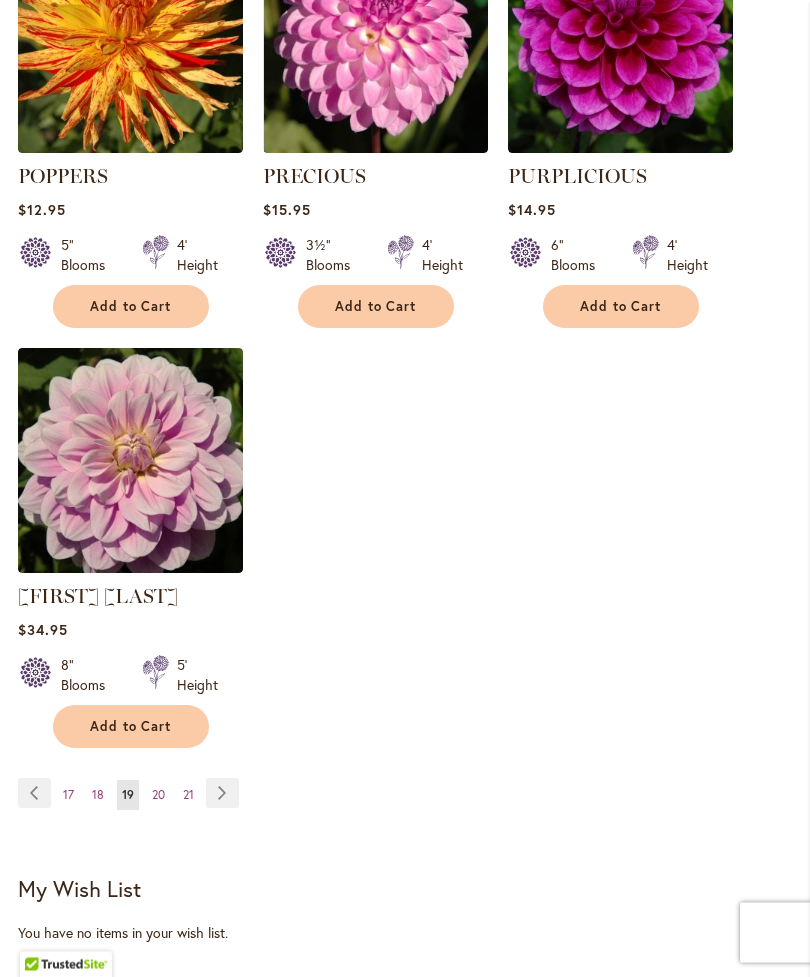 scroll, scrollTop: 2434, scrollLeft: 0, axis: vertical 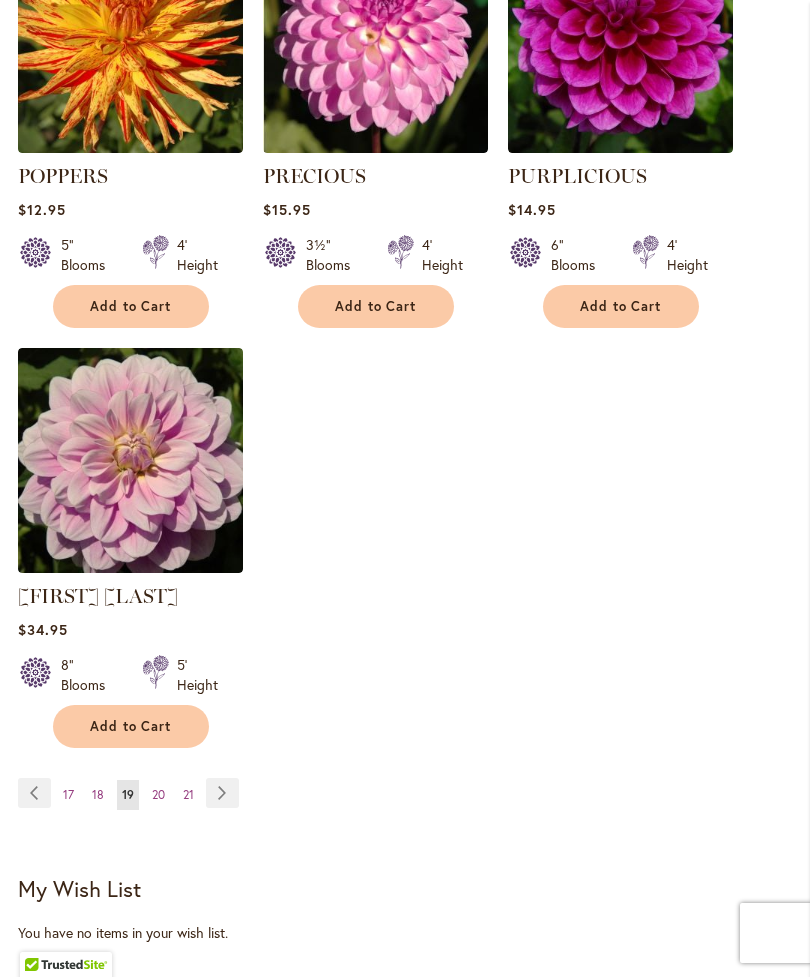click on "Page
20" at bounding box center (158, 795) 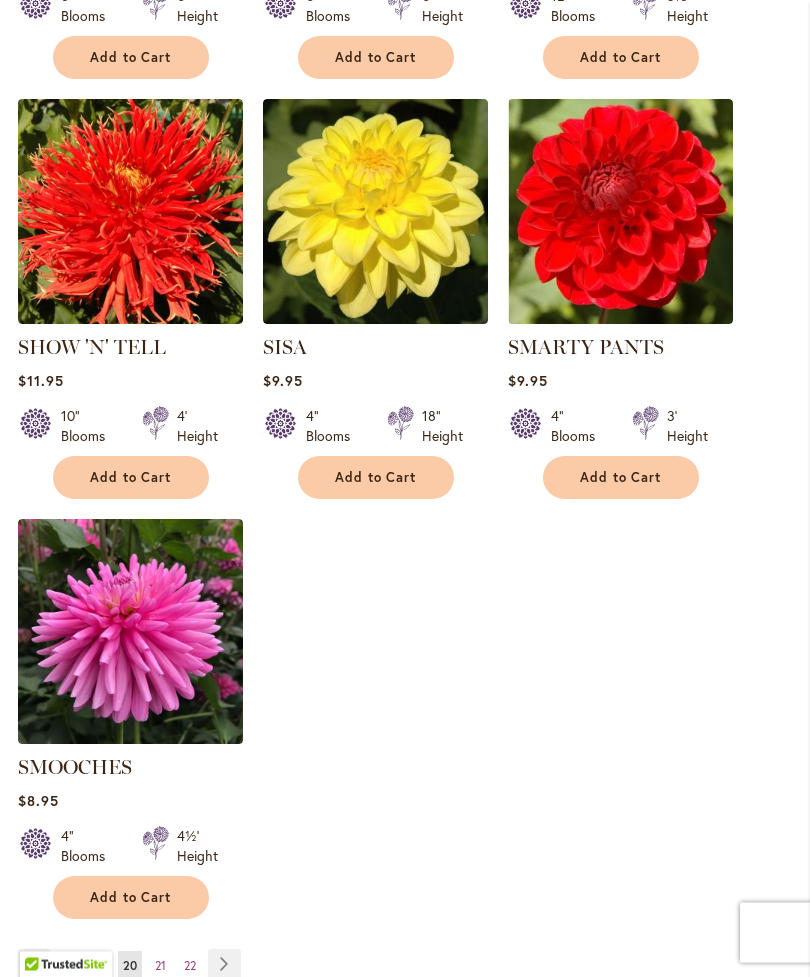 scroll, scrollTop: 2235, scrollLeft: 0, axis: vertical 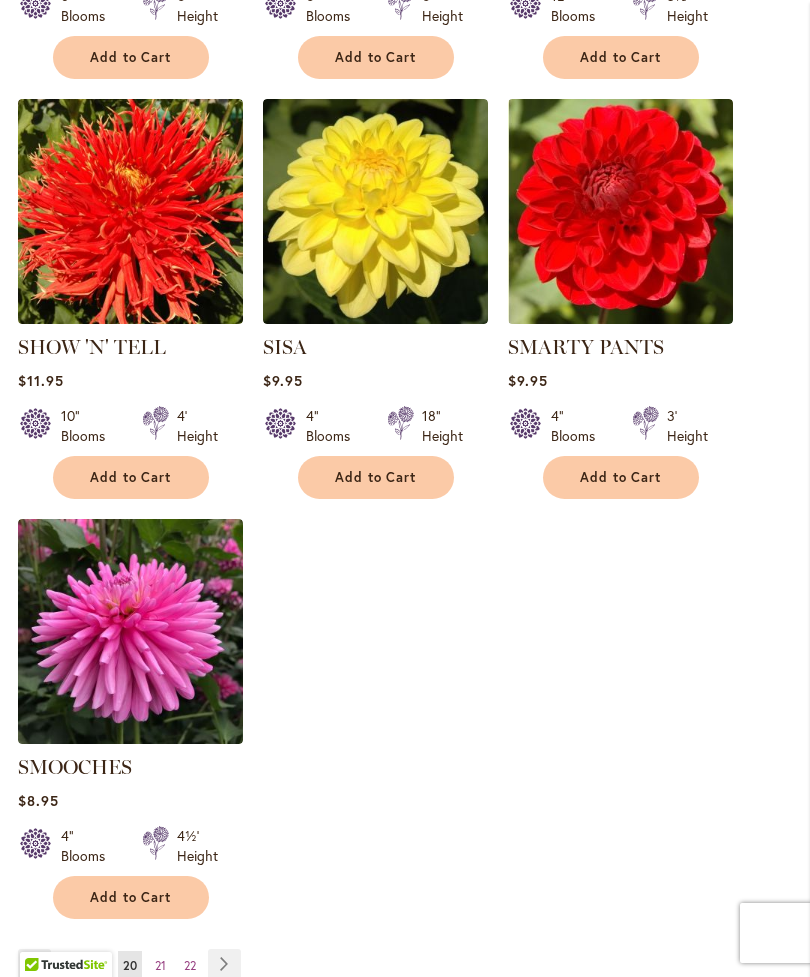 click on "RASPBERRY PUNCH
Rating:
87%
3                  Reviews
$10.95
7" Blooms 5' Height" at bounding box center [405, -331] 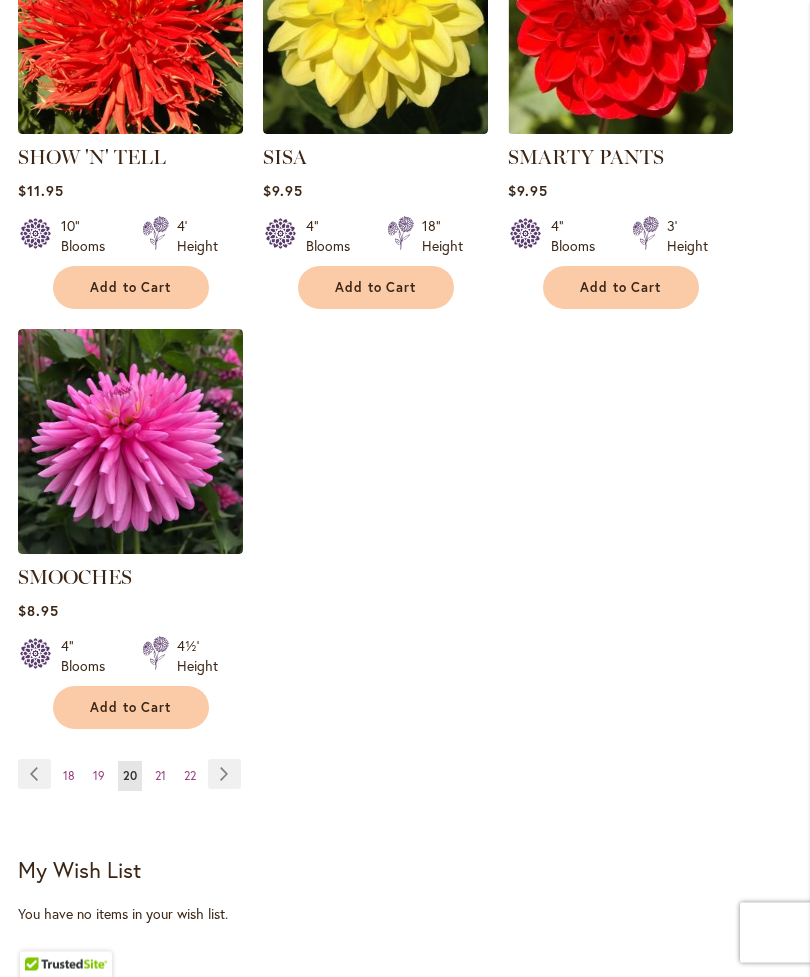scroll, scrollTop: 2425, scrollLeft: 0, axis: vertical 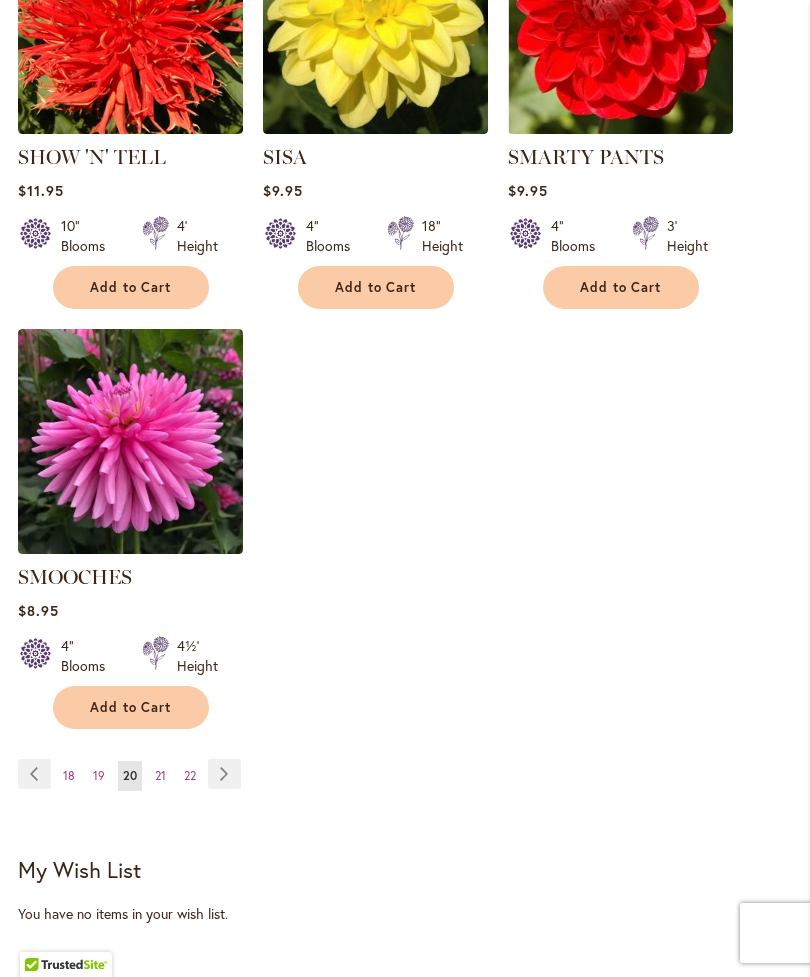 click on "Page
Next" at bounding box center (224, 774) 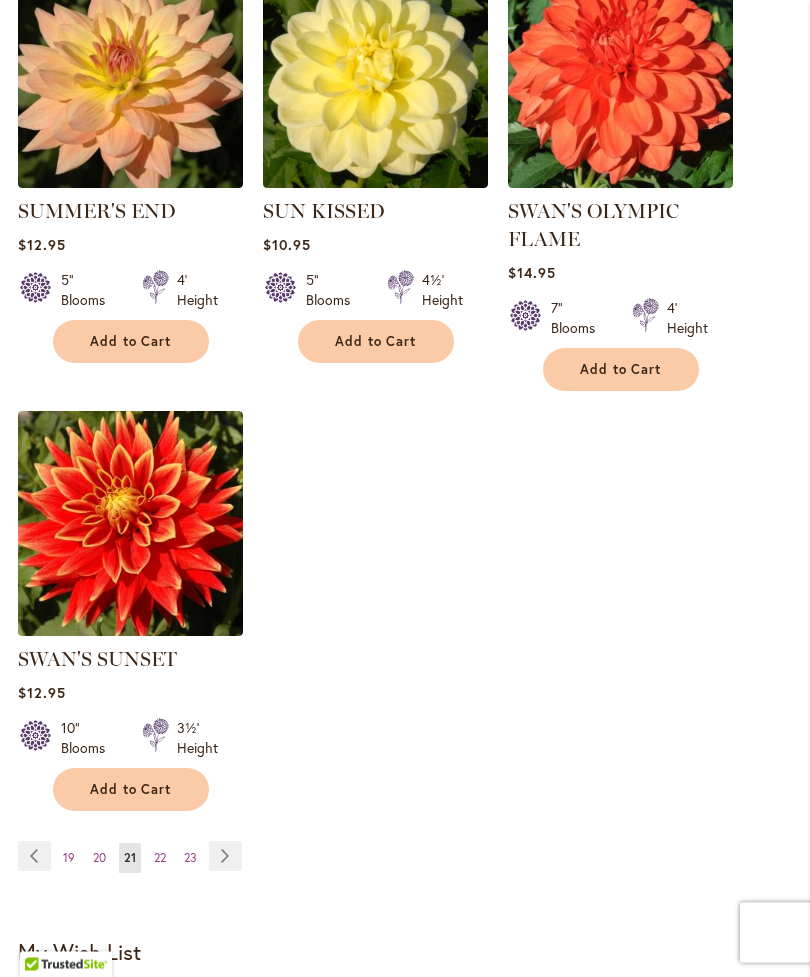 scroll, scrollTop: 2371, scrollLeft: 0, axis: vertical 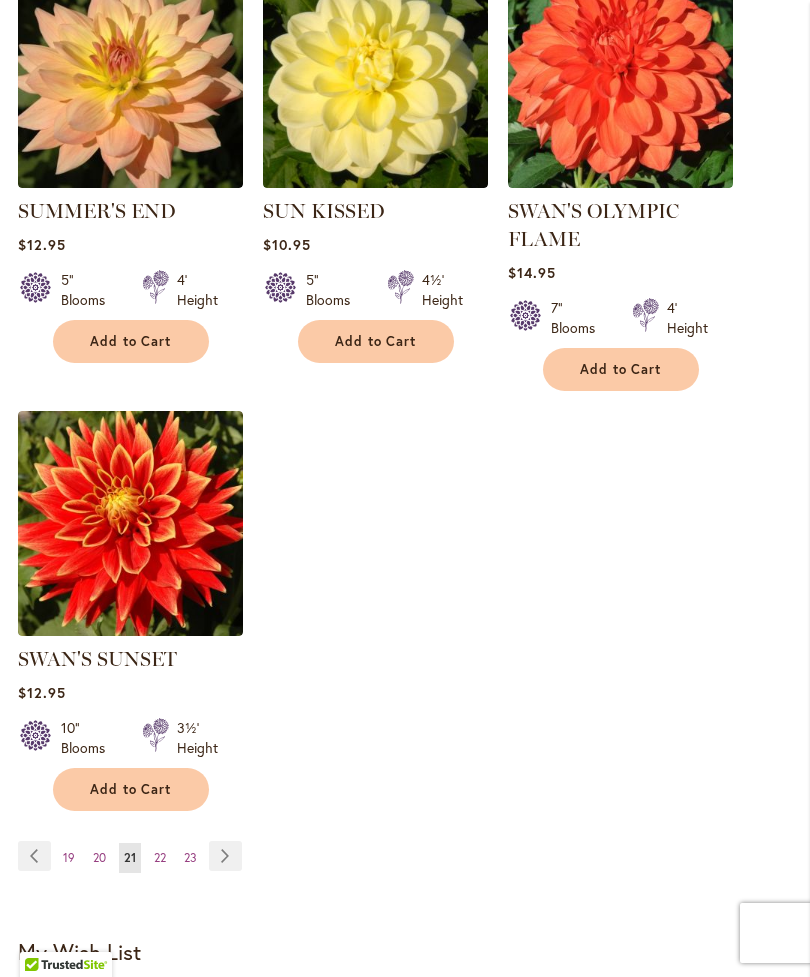 click on "Page
22" at bounding box center [160, 858] 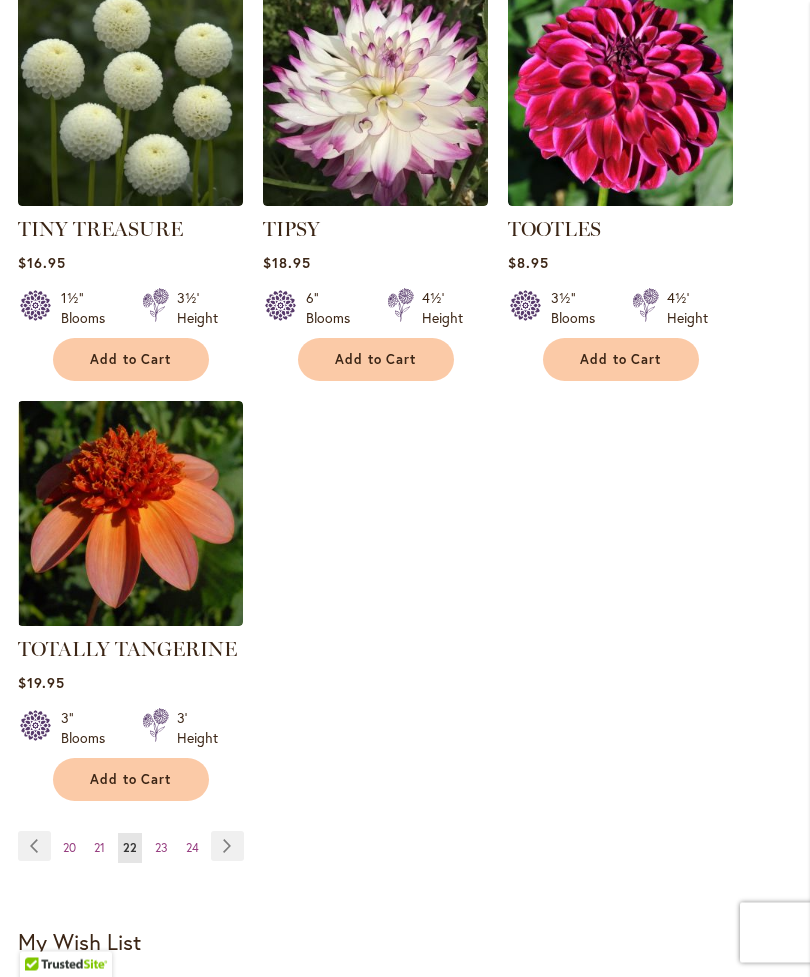 scroll, scrollTop: 2353, scrollLeft: 0, axis: vertical 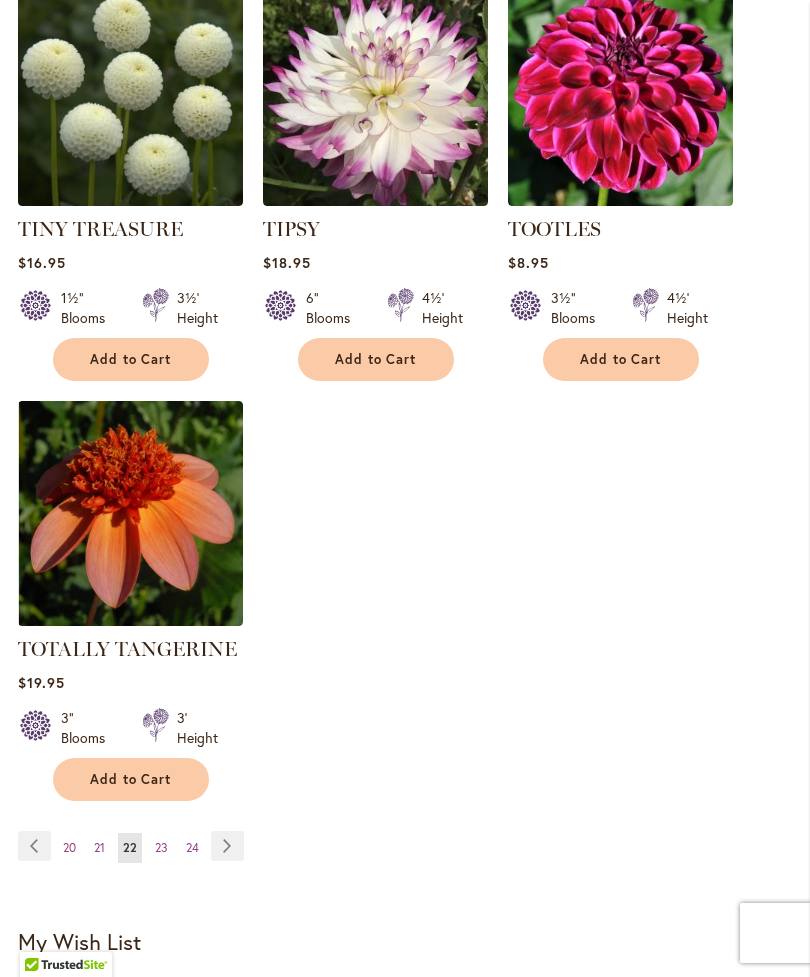 click on "Page
Next" at bounding box center [227, 846] 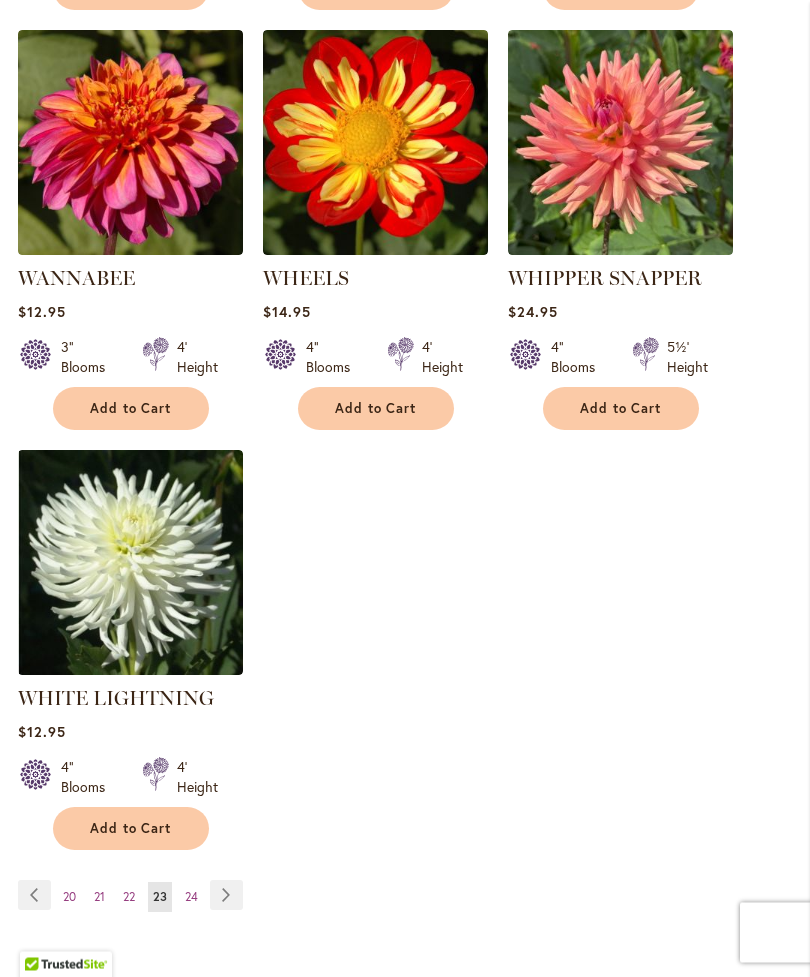 scroll, scrollTop: 2304, scrollLeft: 0, axis: vertical 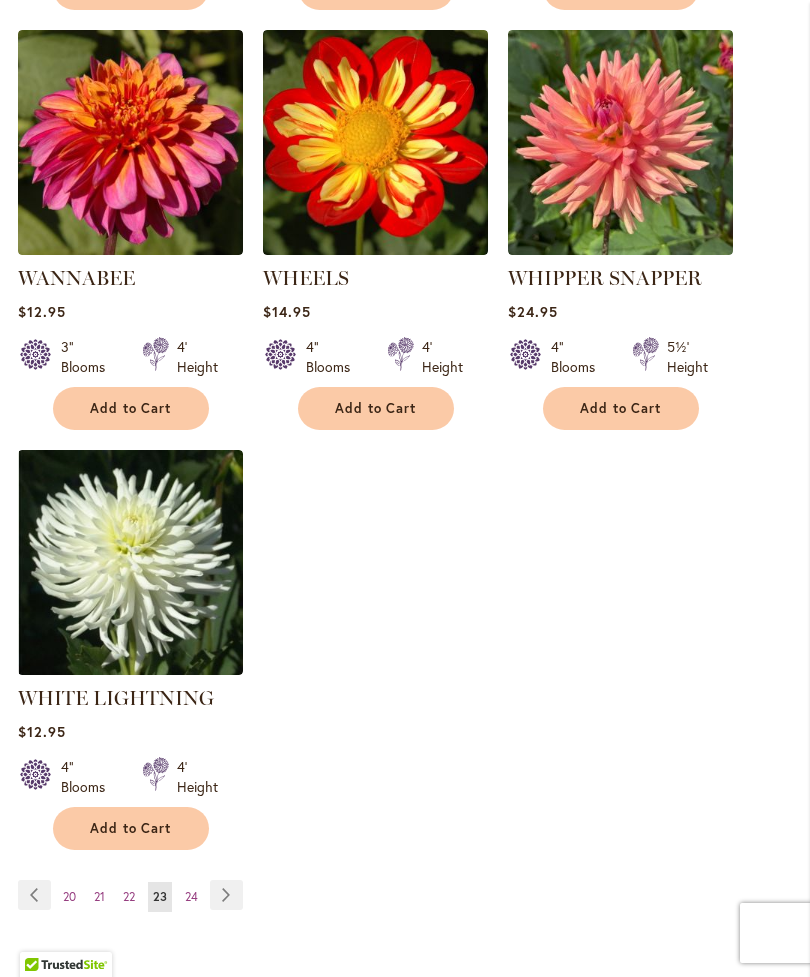 click on "Page
Next" at bounding box center [226, 895] 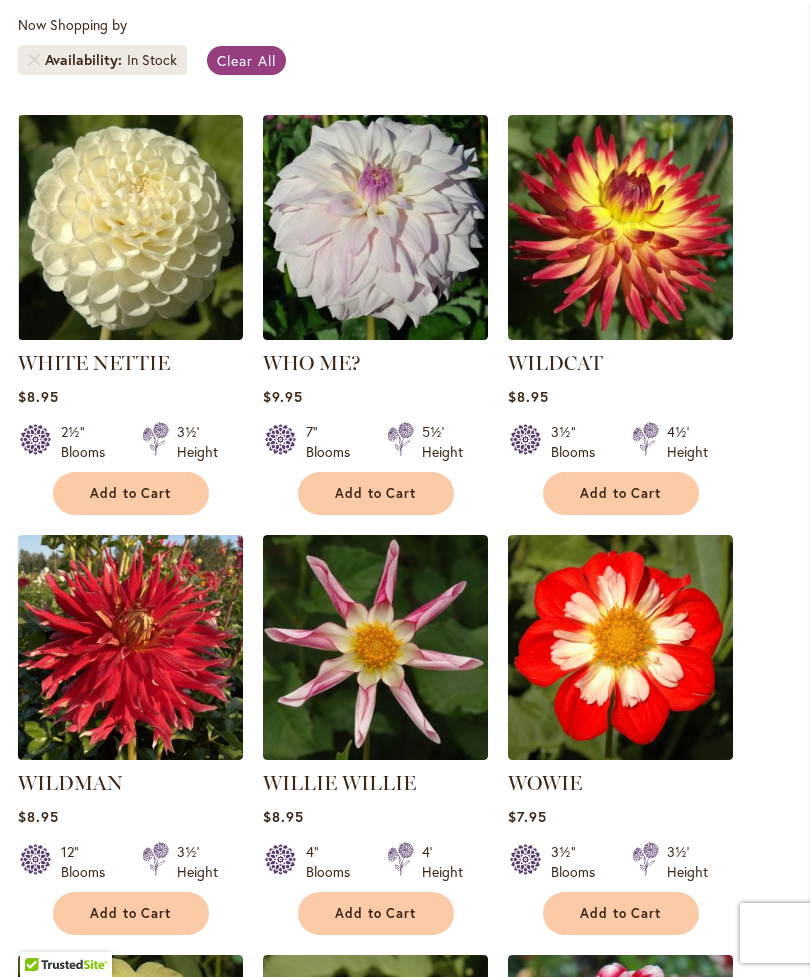 scroll, scrollTop: 540, scrollLeft: 0, axis: vertical 